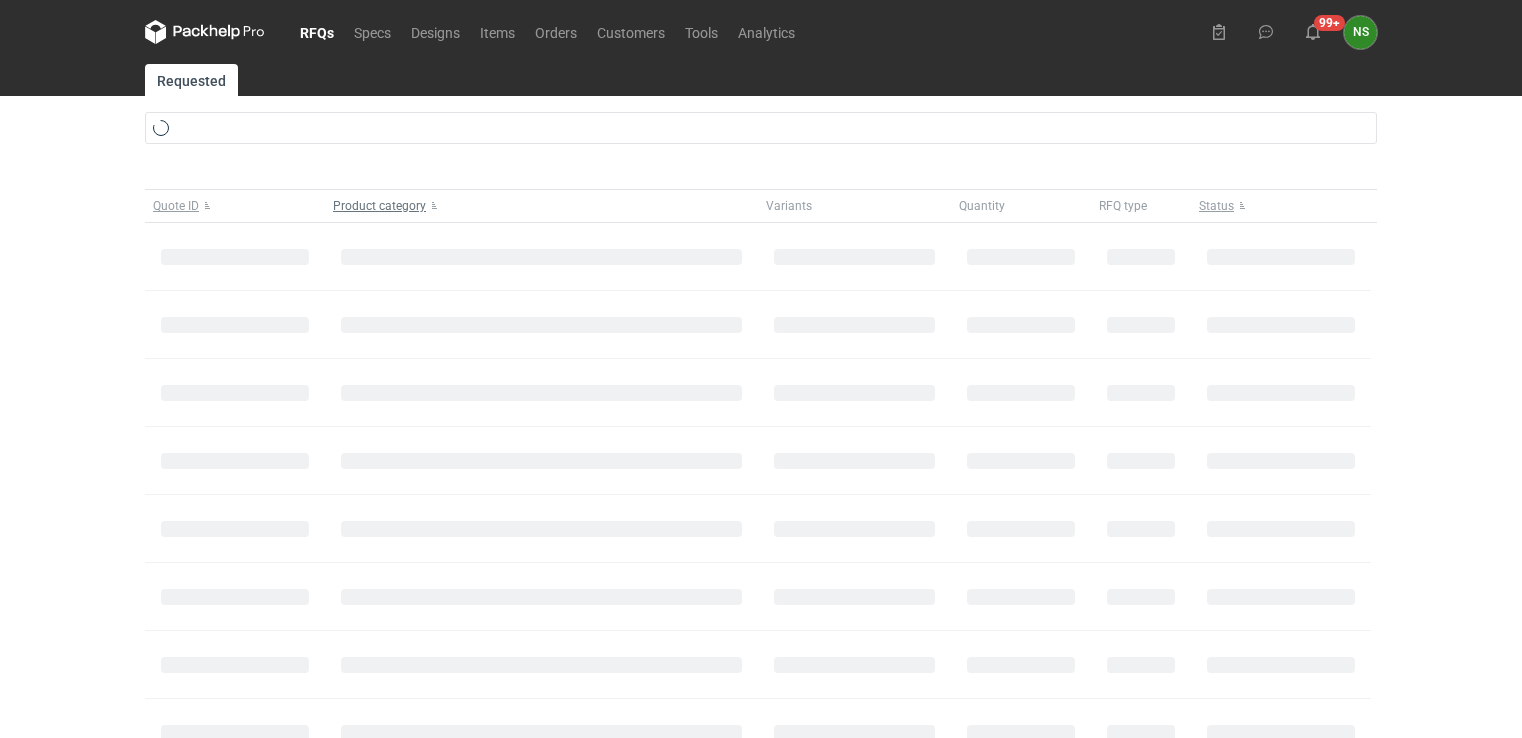 scroll, scrollTop: 0, scrollLeft: 0, axis: both 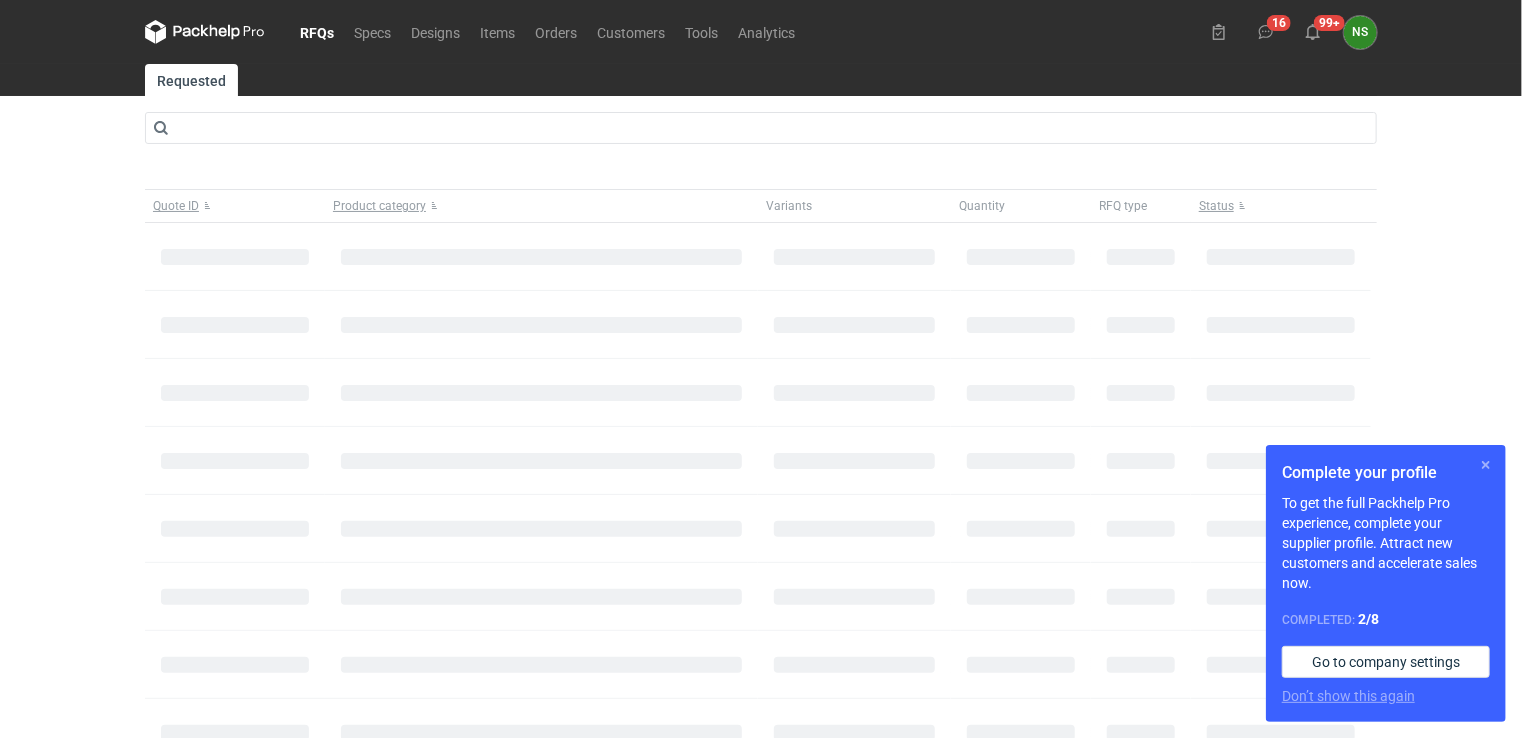drag, startPoint x: 1485, startPoint y: 466, endPoint x: 1410, endPoint y: 434, distance: 81.5414 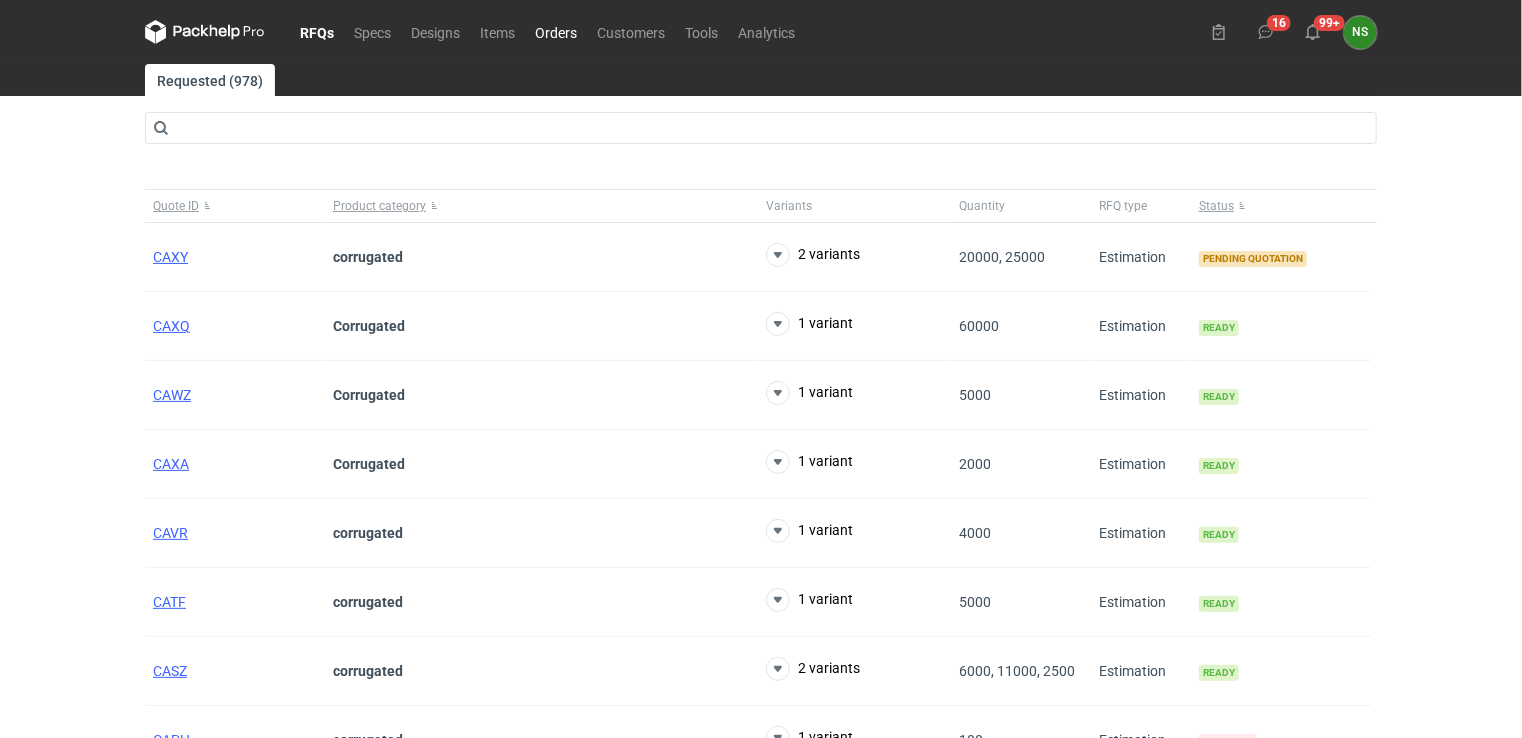 click on "Orders" at bounding box center (556, 32) 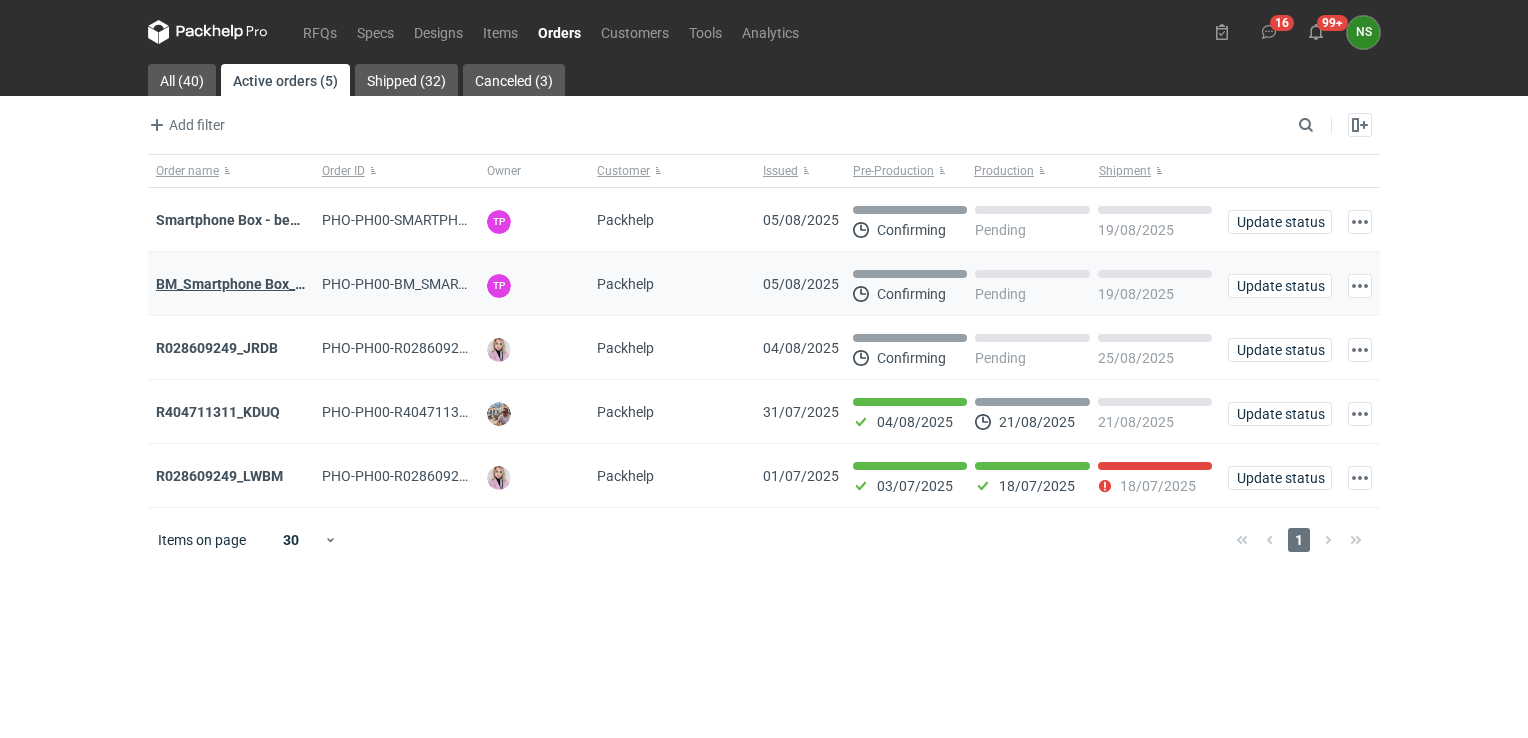 click on "BM_Smartphone Box_stock_05" at bounding box center (253, 284) 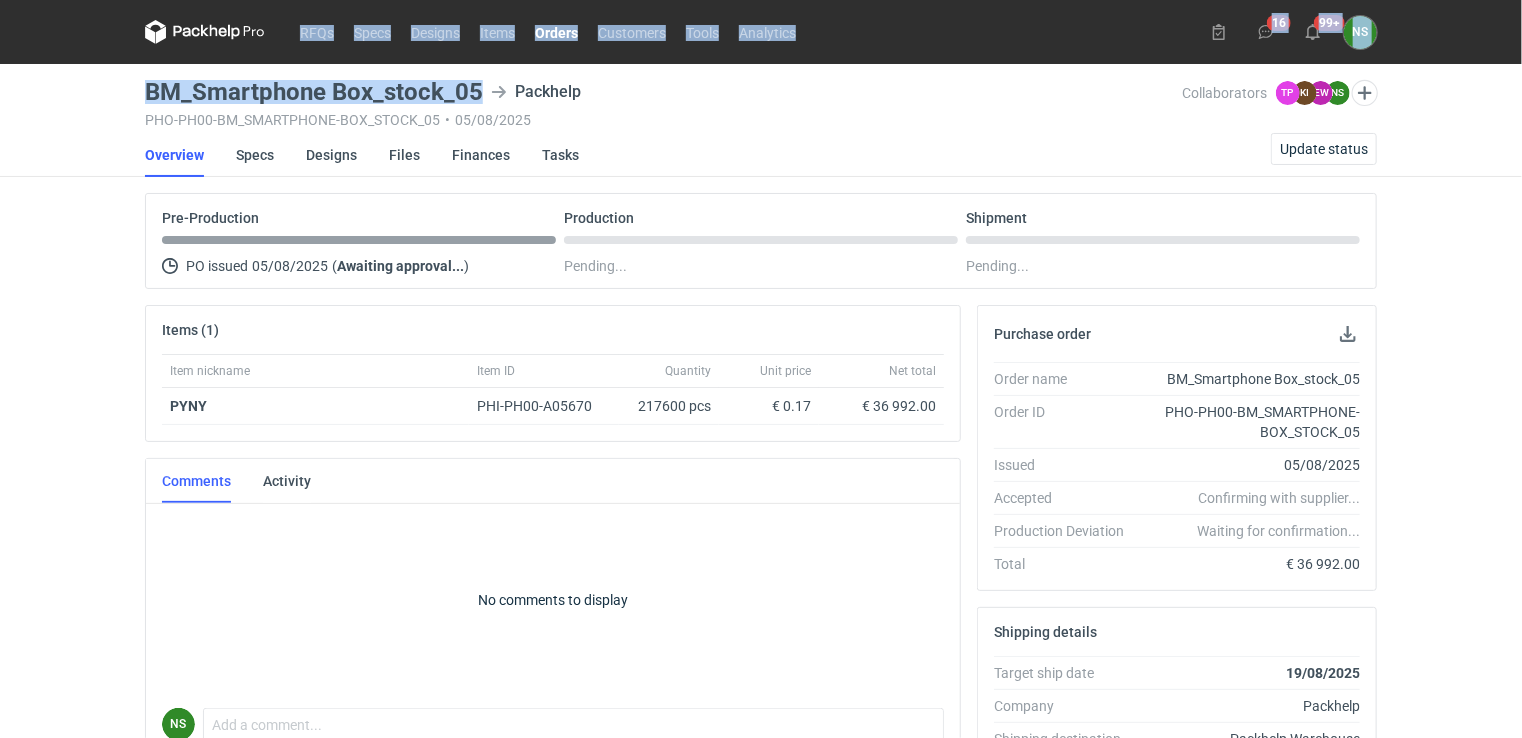 drag, startPoint x: 479, startPoint y: 87, endPoint x: 106, endPoint y: 92, distance: 373.0335 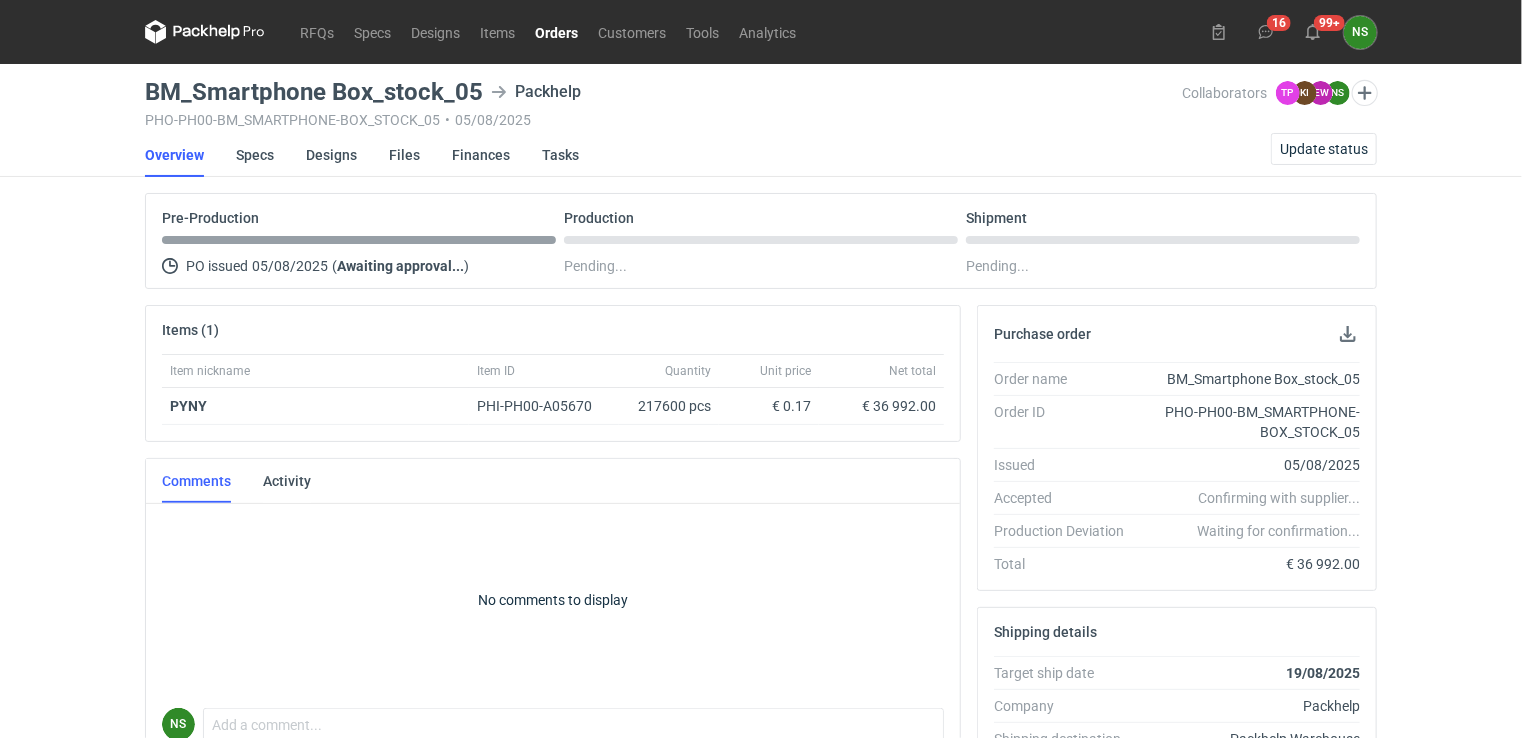 click 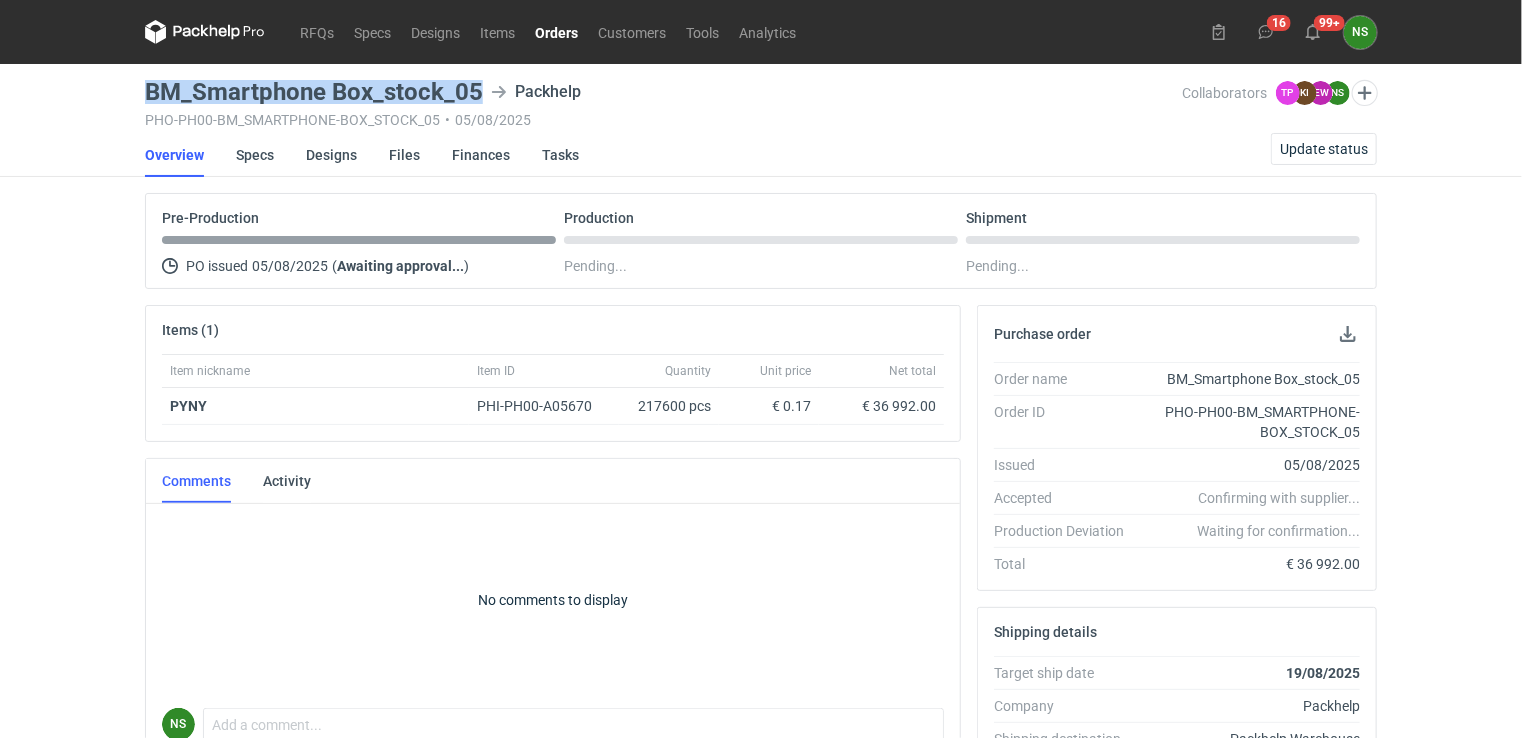 drag, startPoint x: 480, startPoint y: 86, endPoint x: 138, endPoint y: 87, distance: 342.00146 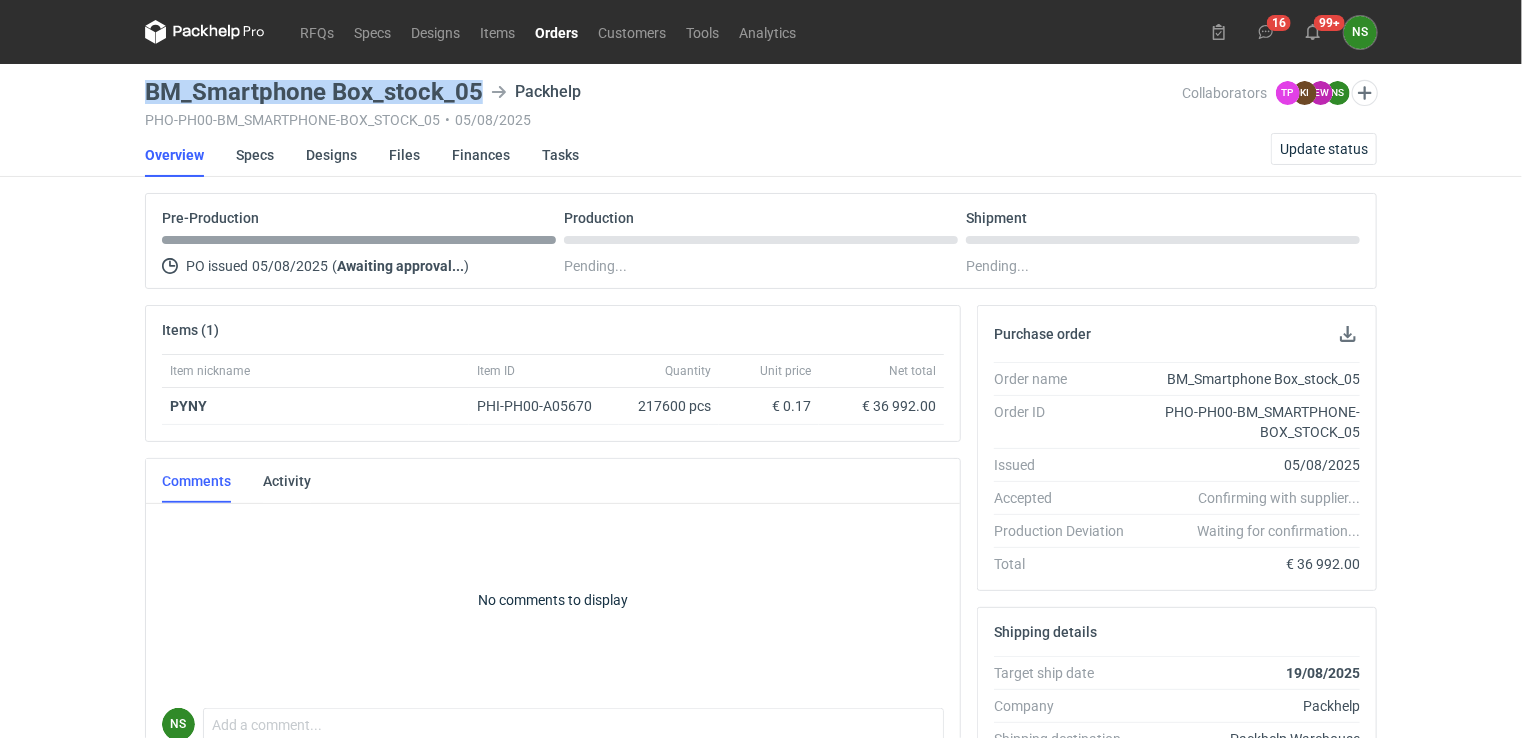 click on "BM_Smartphone Box_stock_05 Packhelp PHO-PH00-BM_SMARTPHONE-BOX_STOCK_05 • [DATE] Collaborators TP [FIRST] [LAST] KI [FIRST] [LAST] EW [FIRST] [LAST] NS [FIRST] [LAST] Overview Specs Designs Files Finances Tasks Update status Pre-Production PO issued [DATE] ( Awaiting approval... ) Production Pending... Shipment Pending... Items (1) Item nickname Item ID Quantity Unit price Net total PYNY PHI-PH00-A05670 217600   pcs € 0.17 € 36 992.00 Comments Activity No comments to display NS Comment message Send Purchase order Order name BM_Smartphone Box_stock_05 Order ID PHO-PH00-BM_SMARTPHONE-BOX_STOCK_05 Issued [DATE] Accepted Confirming with supplier... Production Deviation Waiting for confirmation... Total € 36 992.00 Shipping details Target ship date [DATE] Company Packhelp Shipping destination Packhelp Warehouse Contact - Factory Factory name - Factory address - Payment method Method - Delivery State Pending... Shipping method Truck Incoterms EXW   0 unsaved changes Cancel edit" at bounding box center (761, 684) 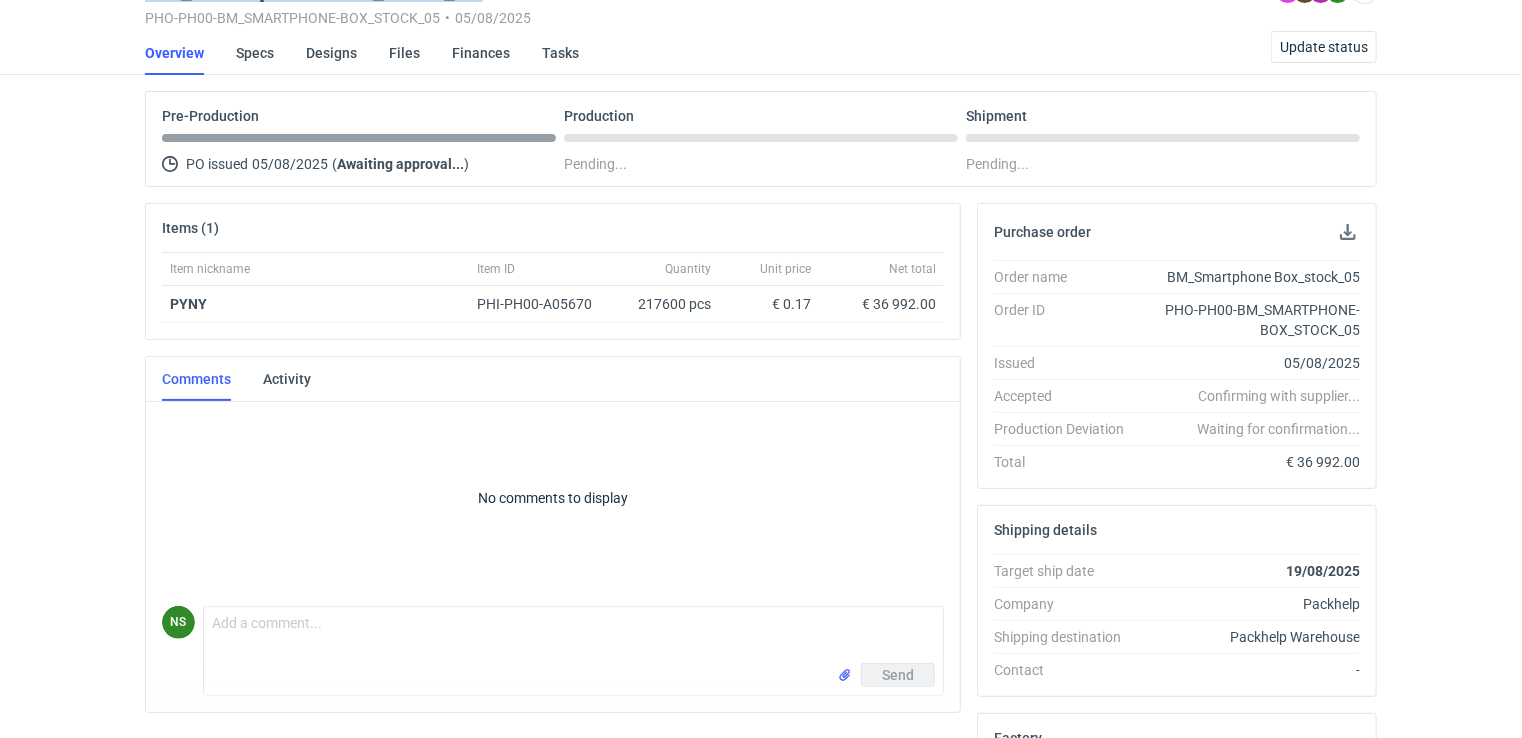 scroll, scrollTop: 105, scrollLeft: 0, axis: vertical 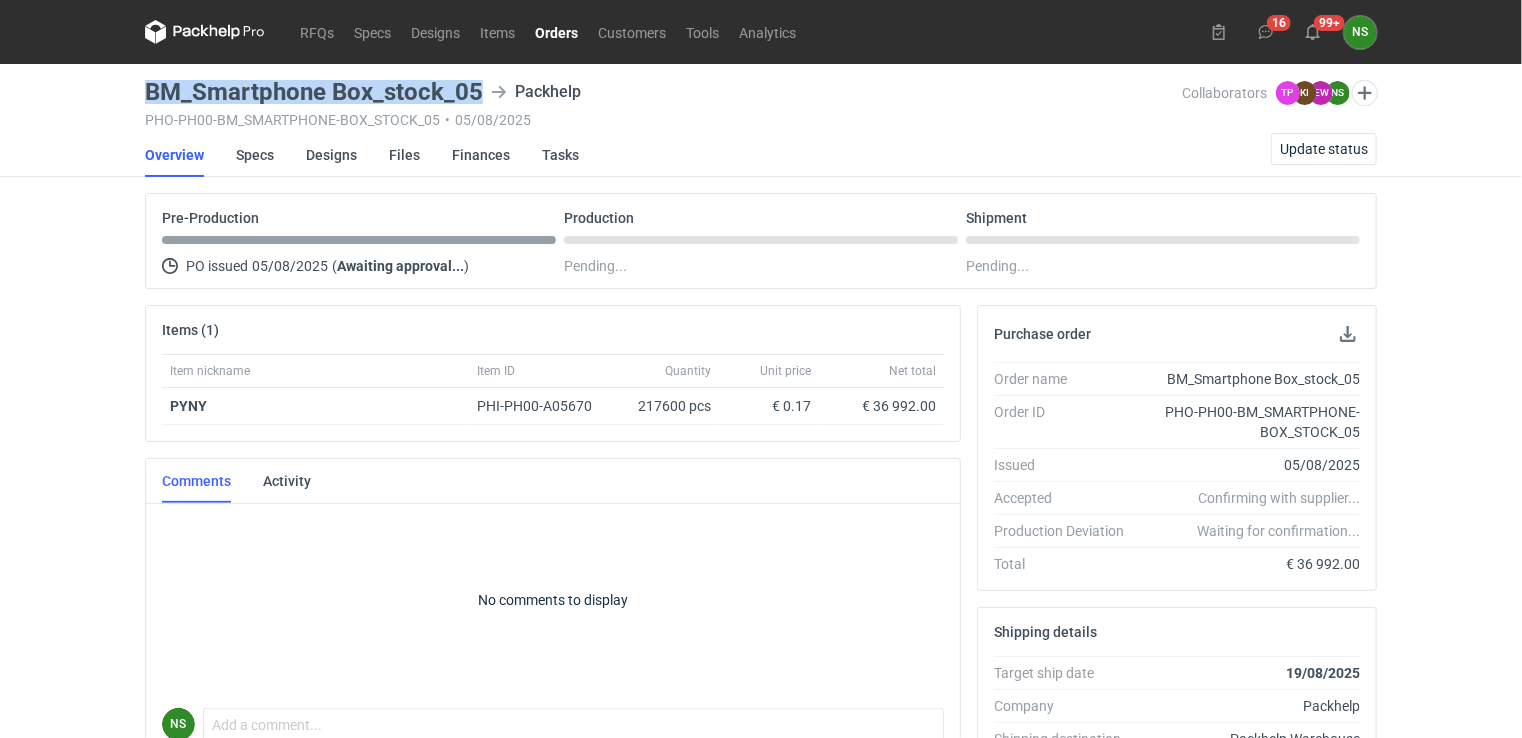 click on "Orders" at bounding box center (556, 32) 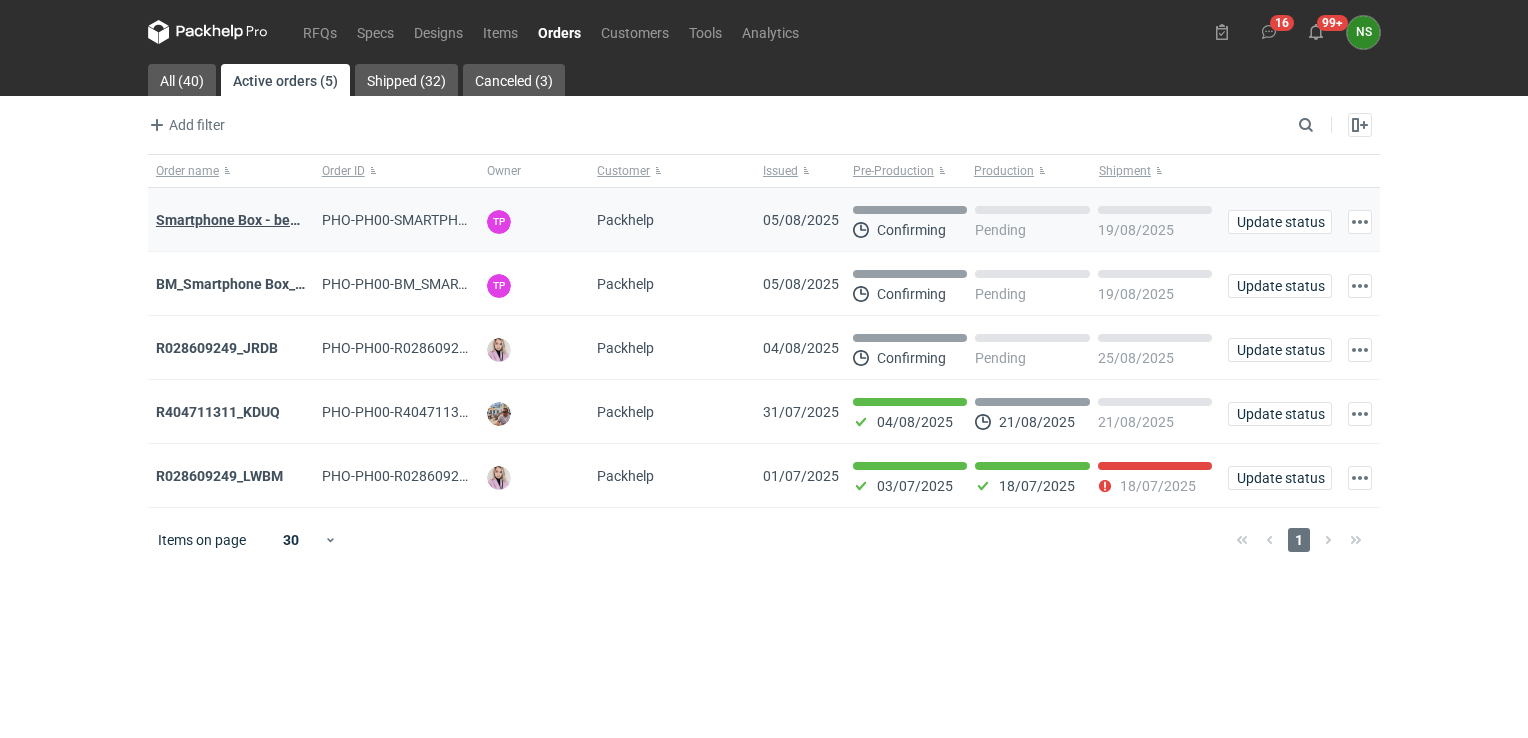 click on "Smartphone Box - bez zadruku - stock 5" at bounding box center (282, 220) 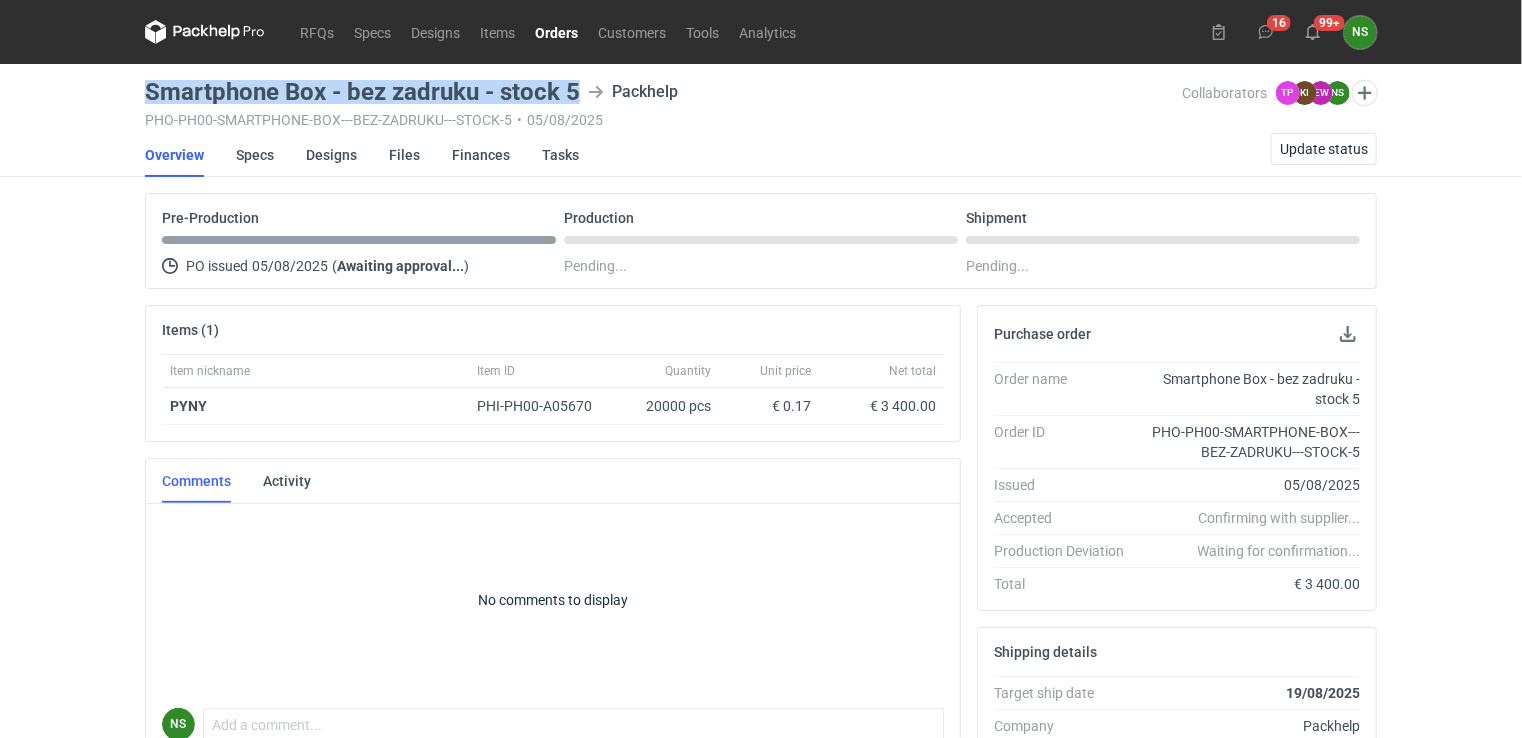 drag, startPoint x: 578, startPoint y: 86, endPoint x: 135, endPoint y: 78, distance: 443.07224 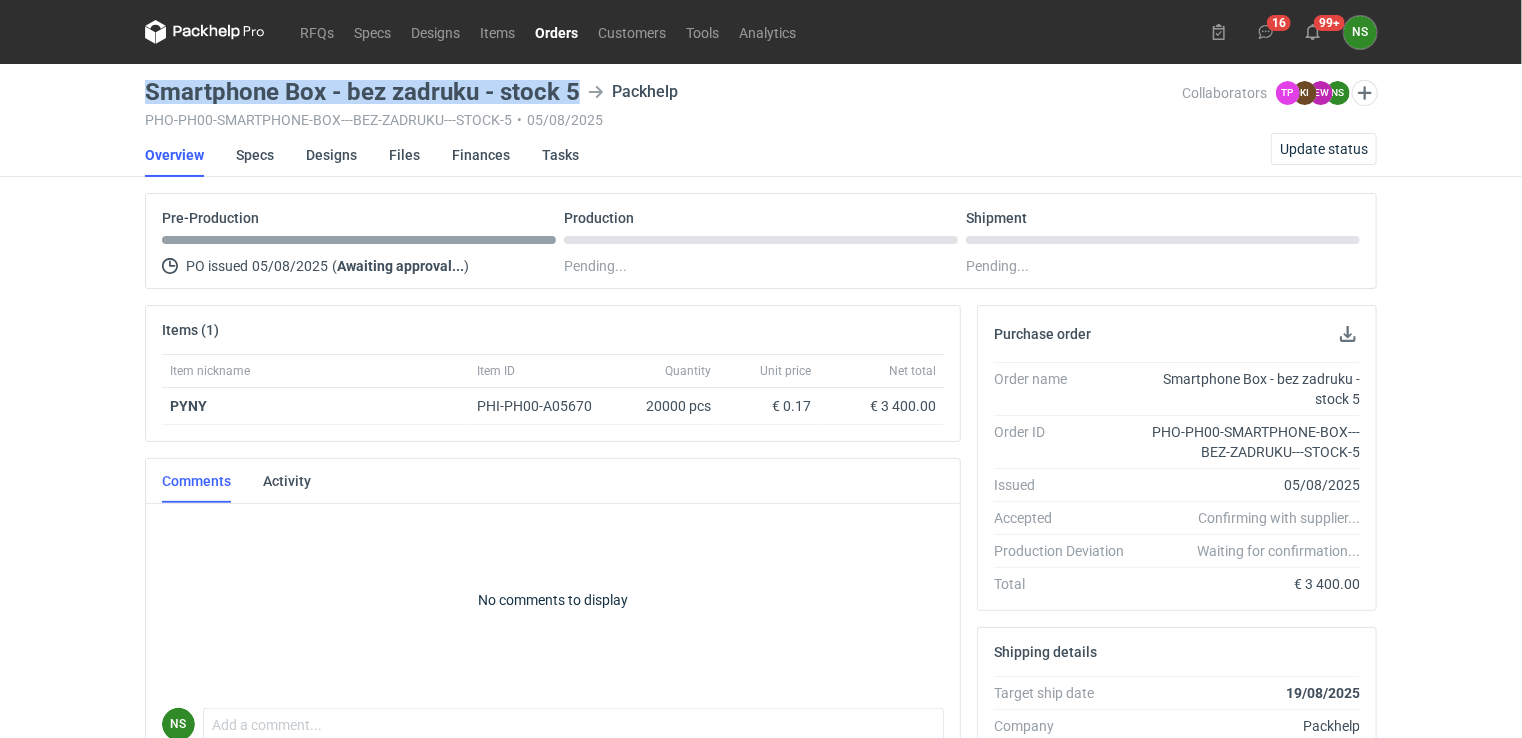 click on "Smartphone Box - bez zadruku - stock 5" at bounding box center [362, 92] 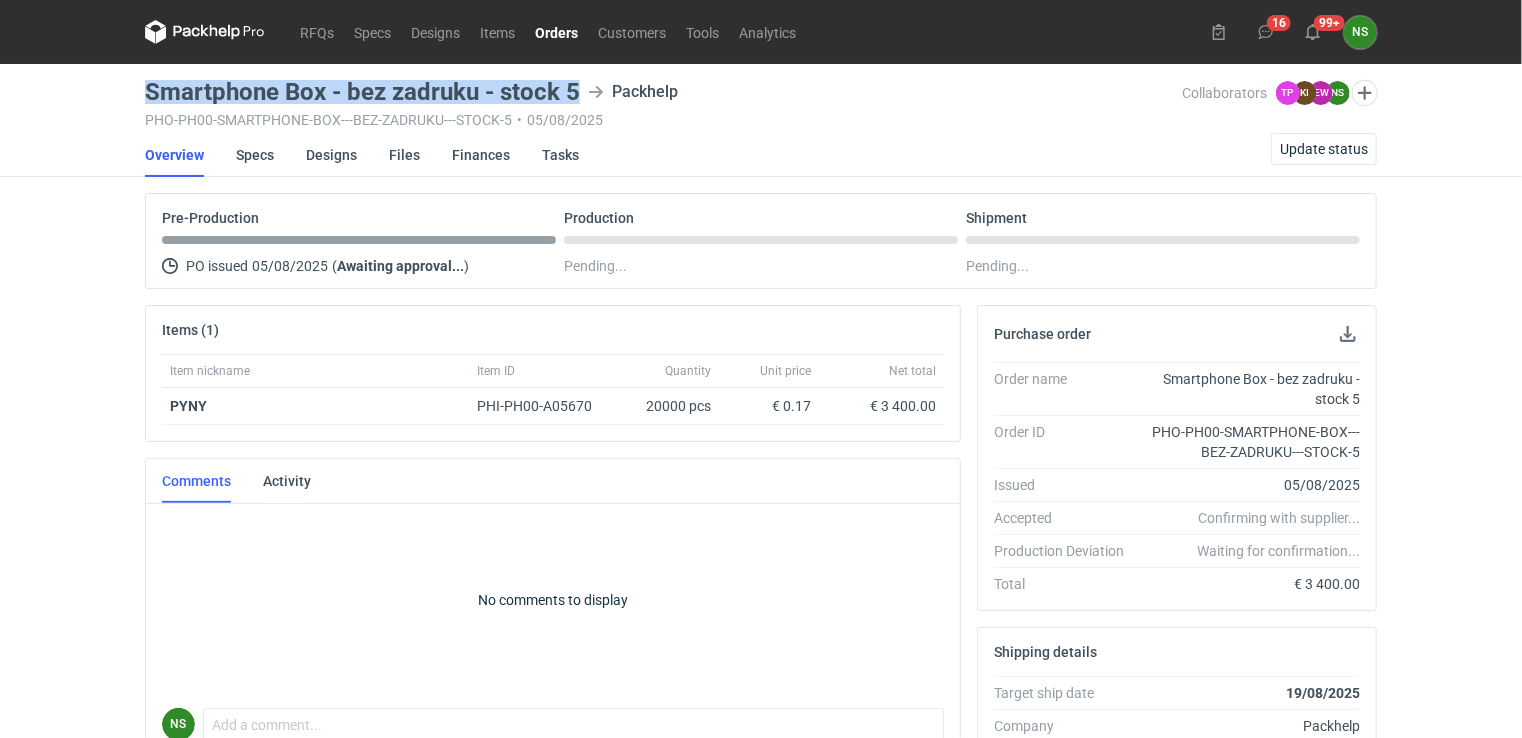 drag, startPoint x: 576, startPoint y: 90, endPoint x: 144, endPoint y: 96, distance: 432.04166 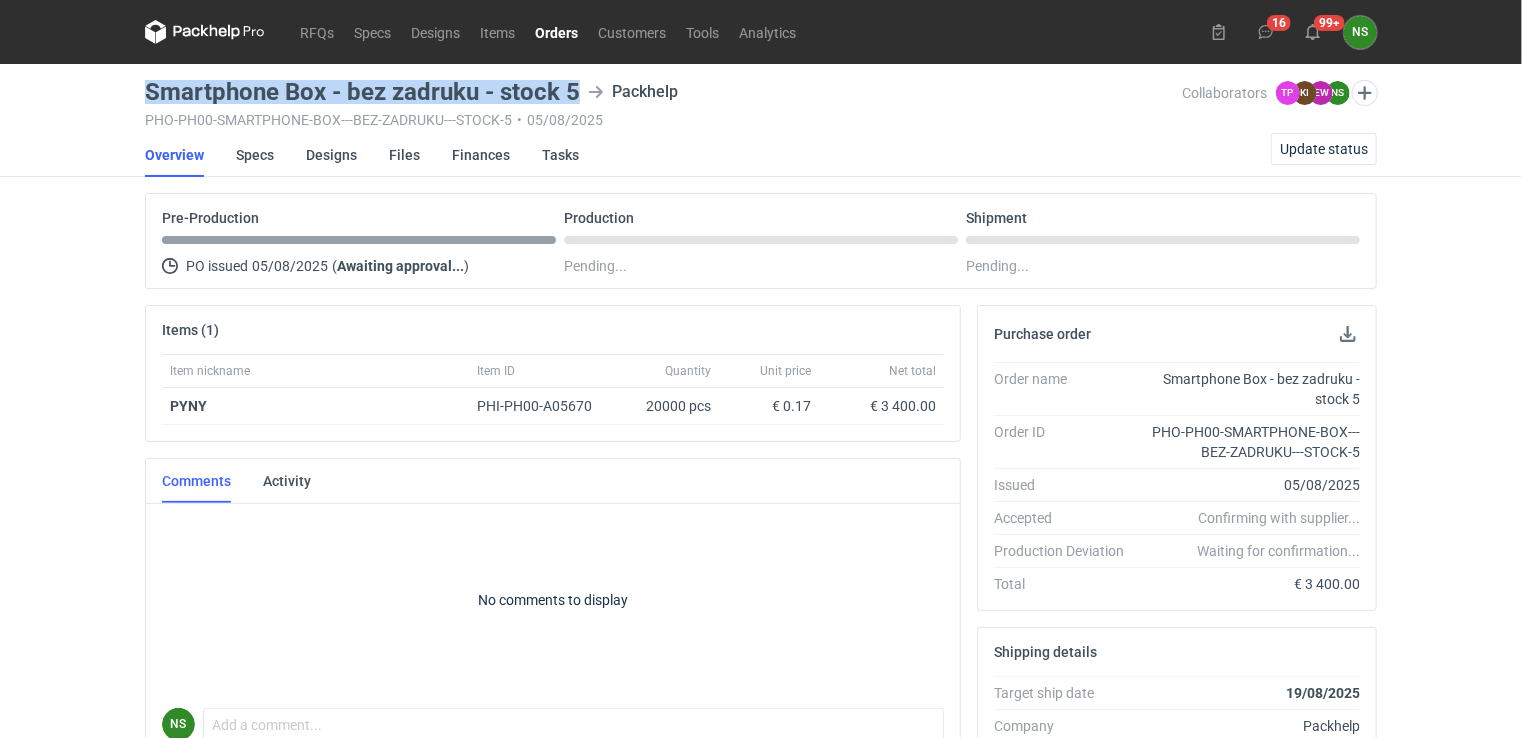 click on "Smartphone Box - bez zadruku - stock 5" at bounding box center (362, 92) 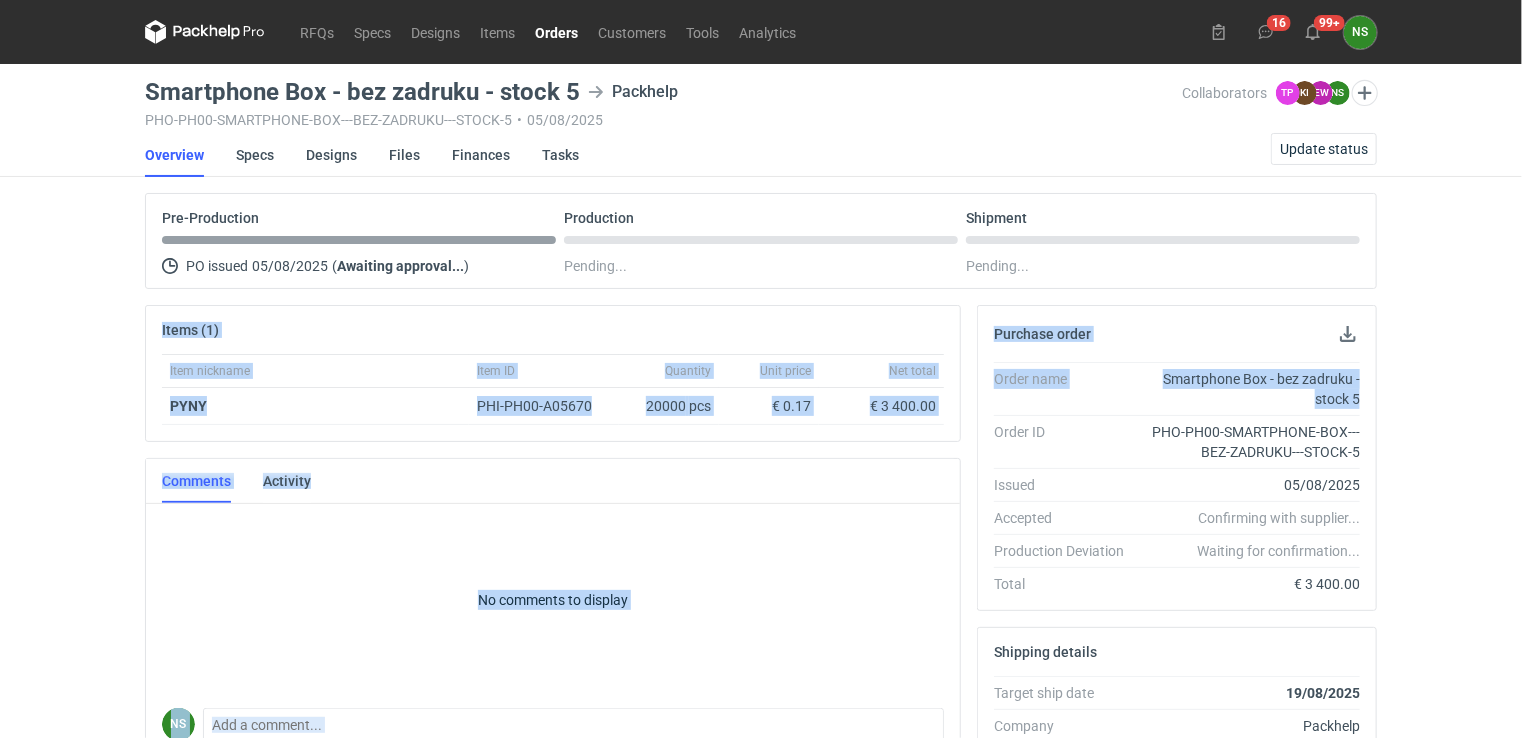 drag, startPoint x: 1521, startPoint y: 262, endPoint x: 1530, endPoint y: 390, distance: 128.31601 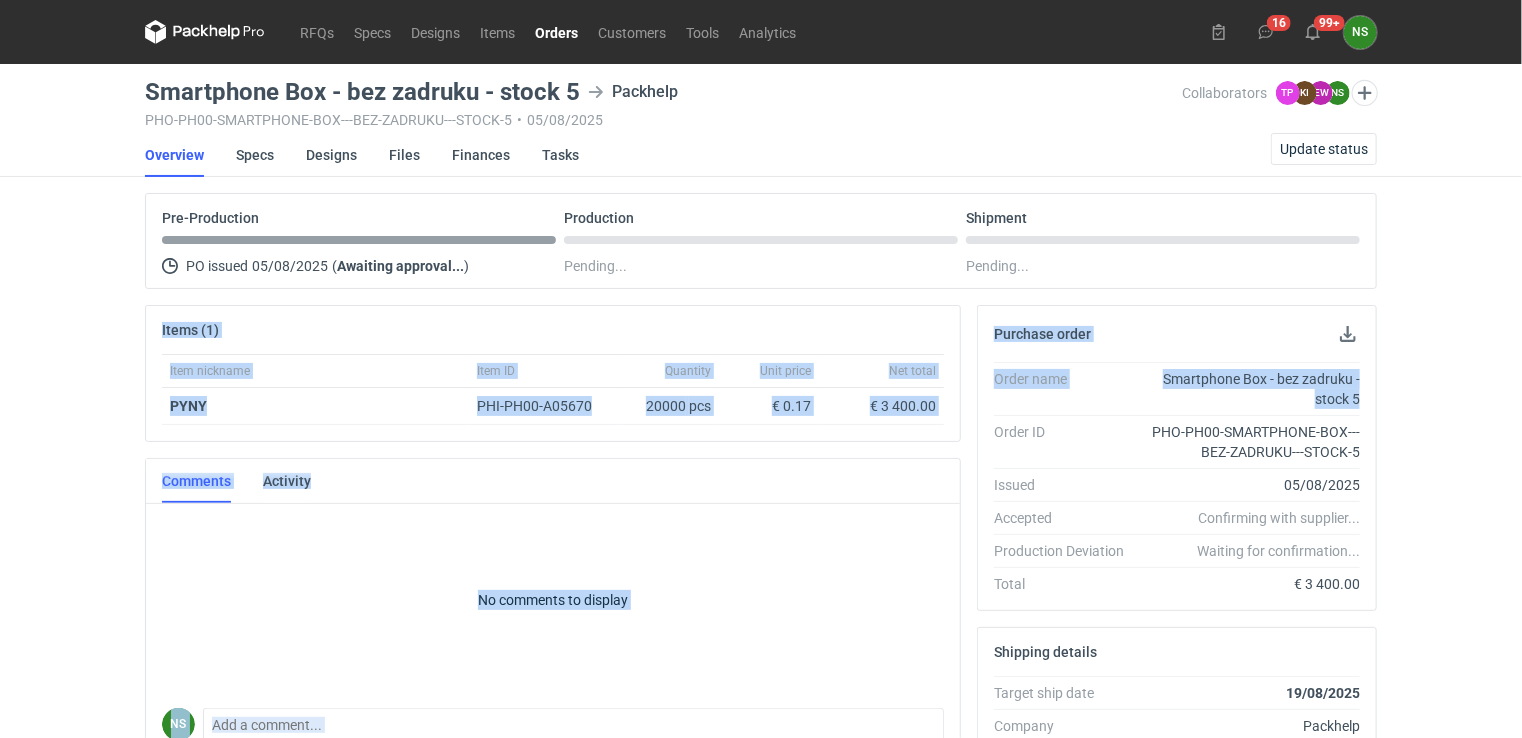click on "RFQs Specs Designs Items Orders Customers Tools Analytics 16 99+ NS [FIRST] [LAST] [EMAIL] Company profile Personal settings Help Center Sign out Smartphone Box - bez zadruku - stock 5 Packhelp PHO-PH00-SMARTPHONE-BOX---BEZ-ZADRUKU---STOCK-5 • [DATE] Collaborators TP [FIRST] [LAST] KI [FIRST] [LAST] EW [FIRST] [LAST] NS [FIRST] [LAST] Overview Specs Designs Files Finances Tasks Update status Pre-Production PO issued [DATE] ( Awaiting approval... ) Production Pending... Shipment Pending... Items (1) Item nickname Item ID Quantity Unit price Net total PYNY PHI-PH00-A05670 20000   pcs € 0.17 € 3 400.00 Comments Activity No comments to display NS Comment message Send Purchase order Order name Smartphone Box - bez zadruku - stock 5 Order ID PHO-PH00-SMARTPHONE-BOX---BEZ-ZADRUKU---STOCK-5 Issued [DATE] Accepted Confirming with supplier... Production Deviation Waiting for confirmation... Total € 3 400.00 Shipping details Target ship date [DATE] Company Packhelp Contact -" at bounding box center (761, 369) 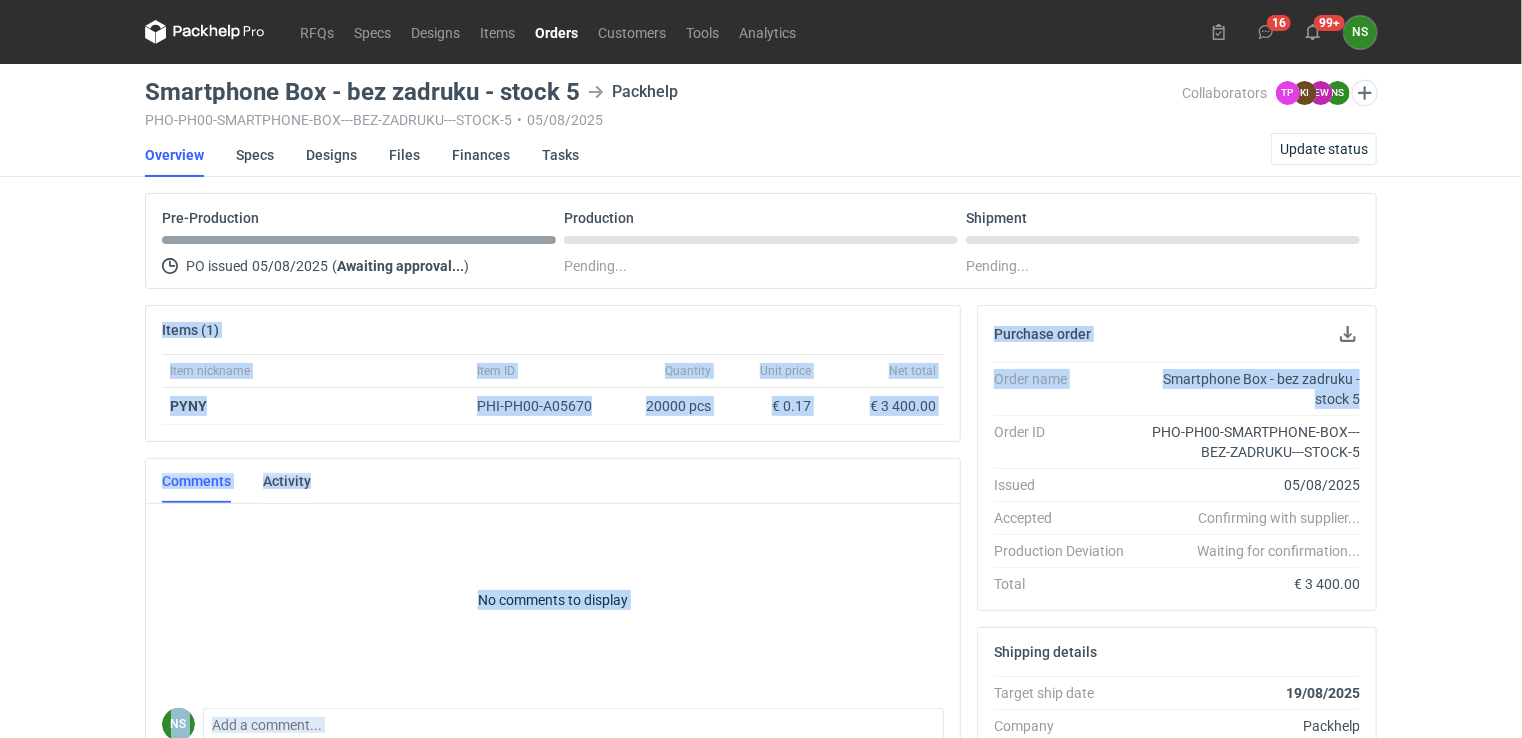 drag, startPoint x: 1530, startPoint y: 390, endPoint x: 1473, endPoint y: 373, distance: 59.48109 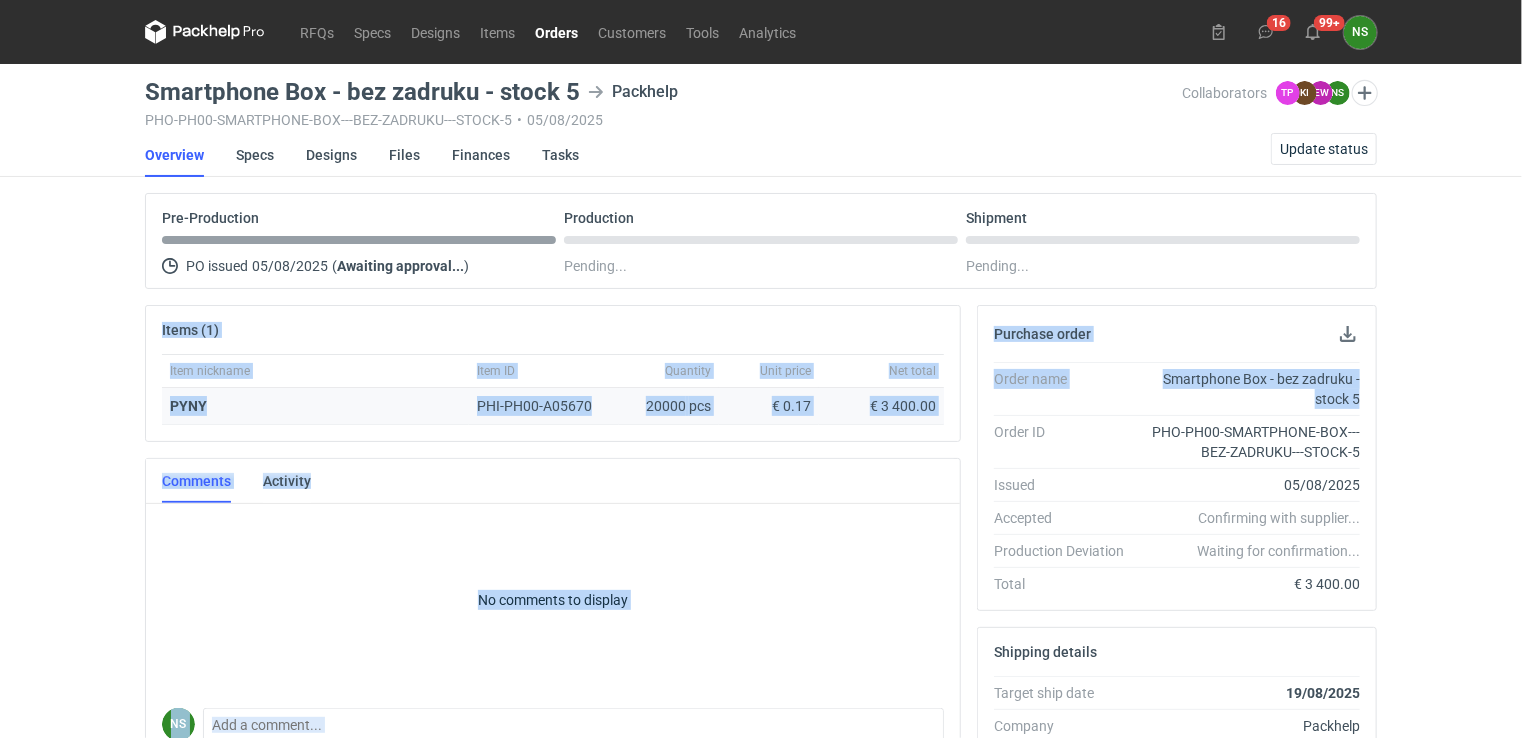 click on "20000   pcs" at bounding box center (669, 406) 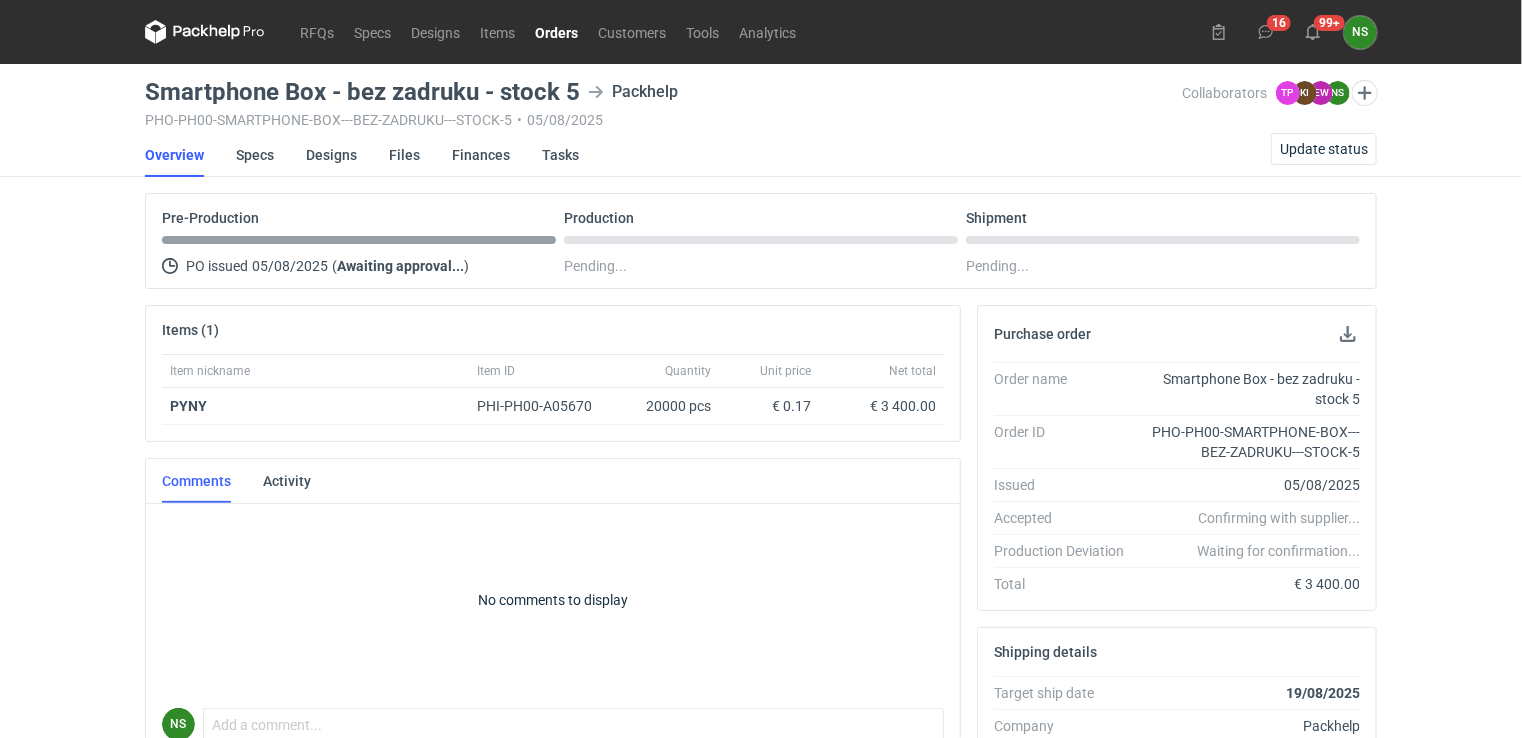click on "Orders" at bounding box center [556, 32] 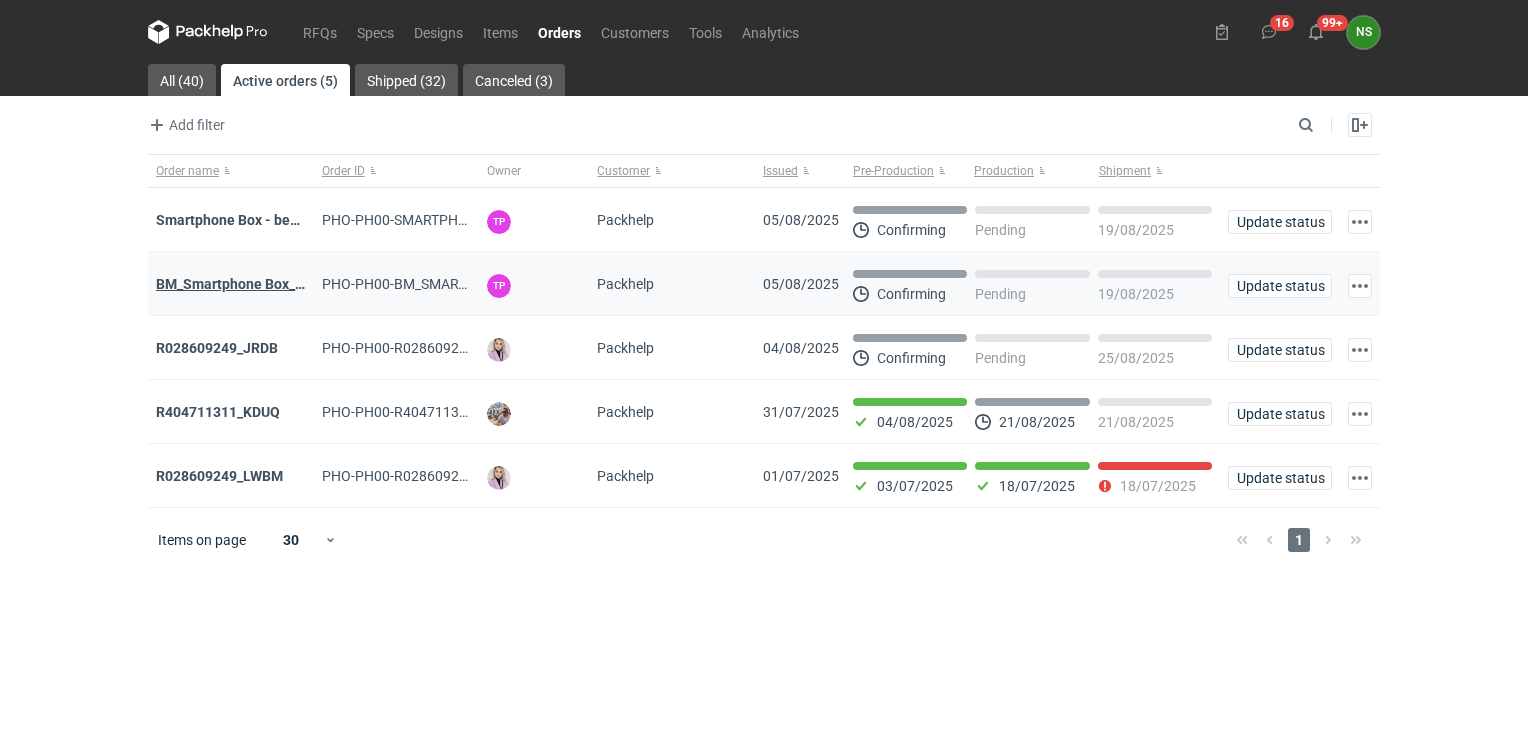click on "BM_Smartphone Box_stock_05" at bounding box center (253, 284) 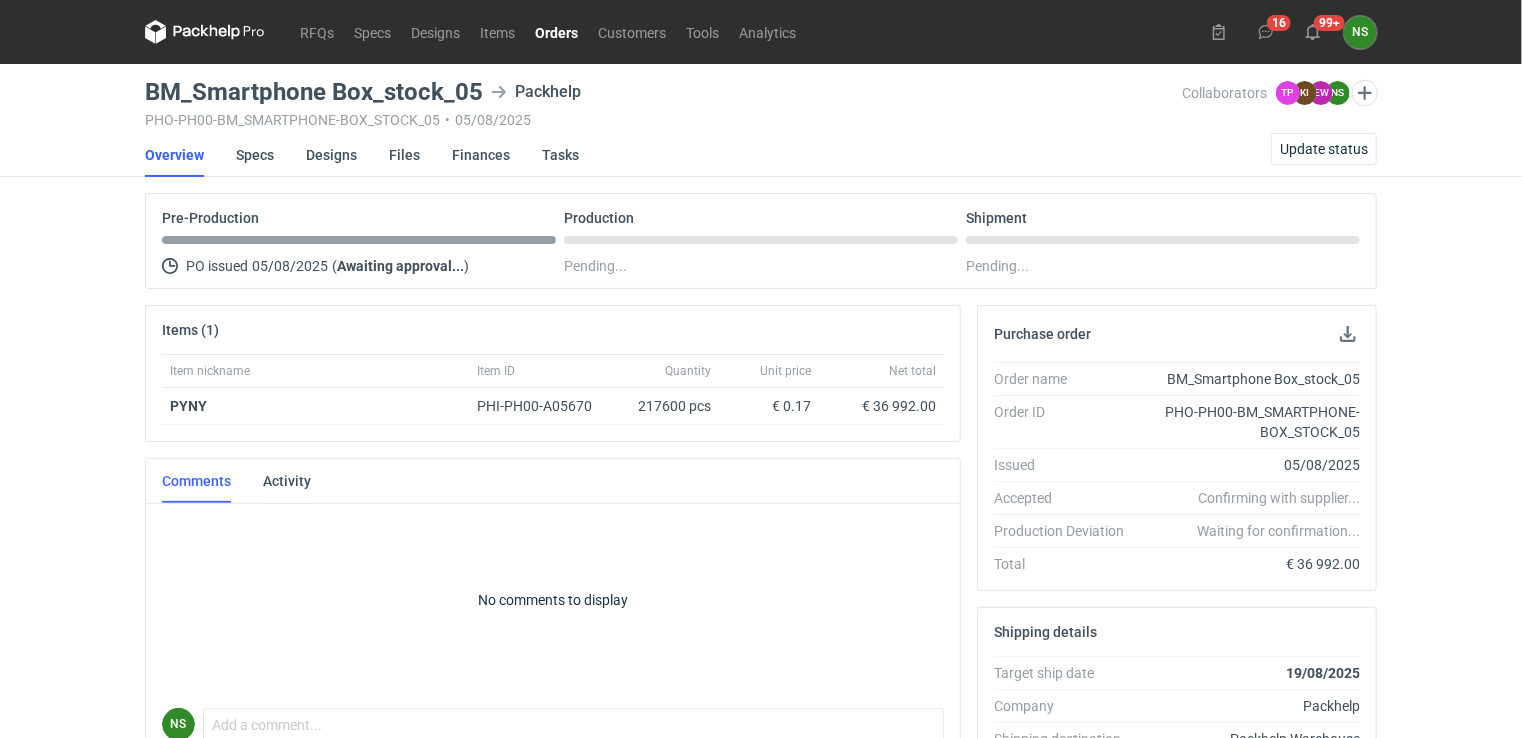 click on "Orders" at bounding box center (556, 32) 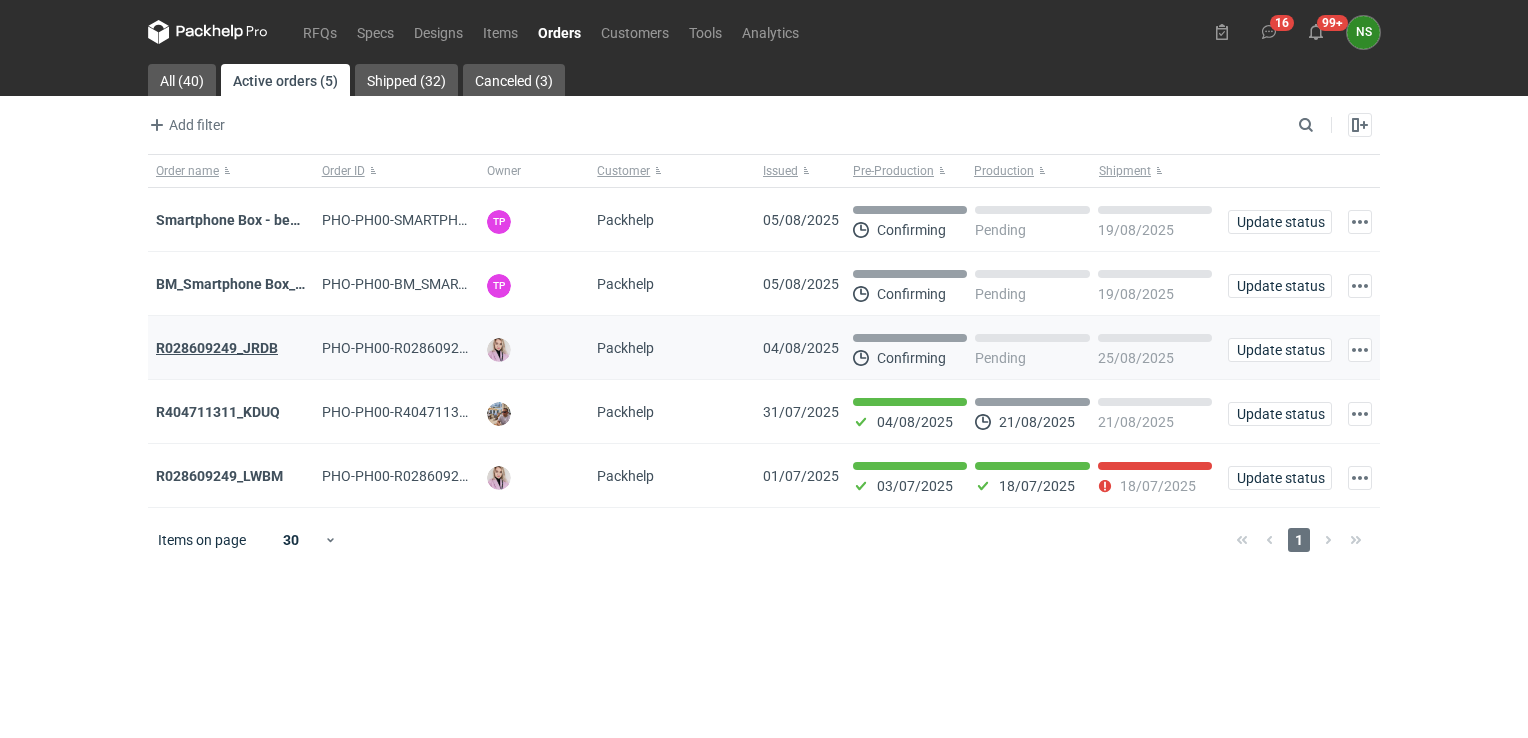click on "R028609249_JRDB" at bounding box center (217, 348) 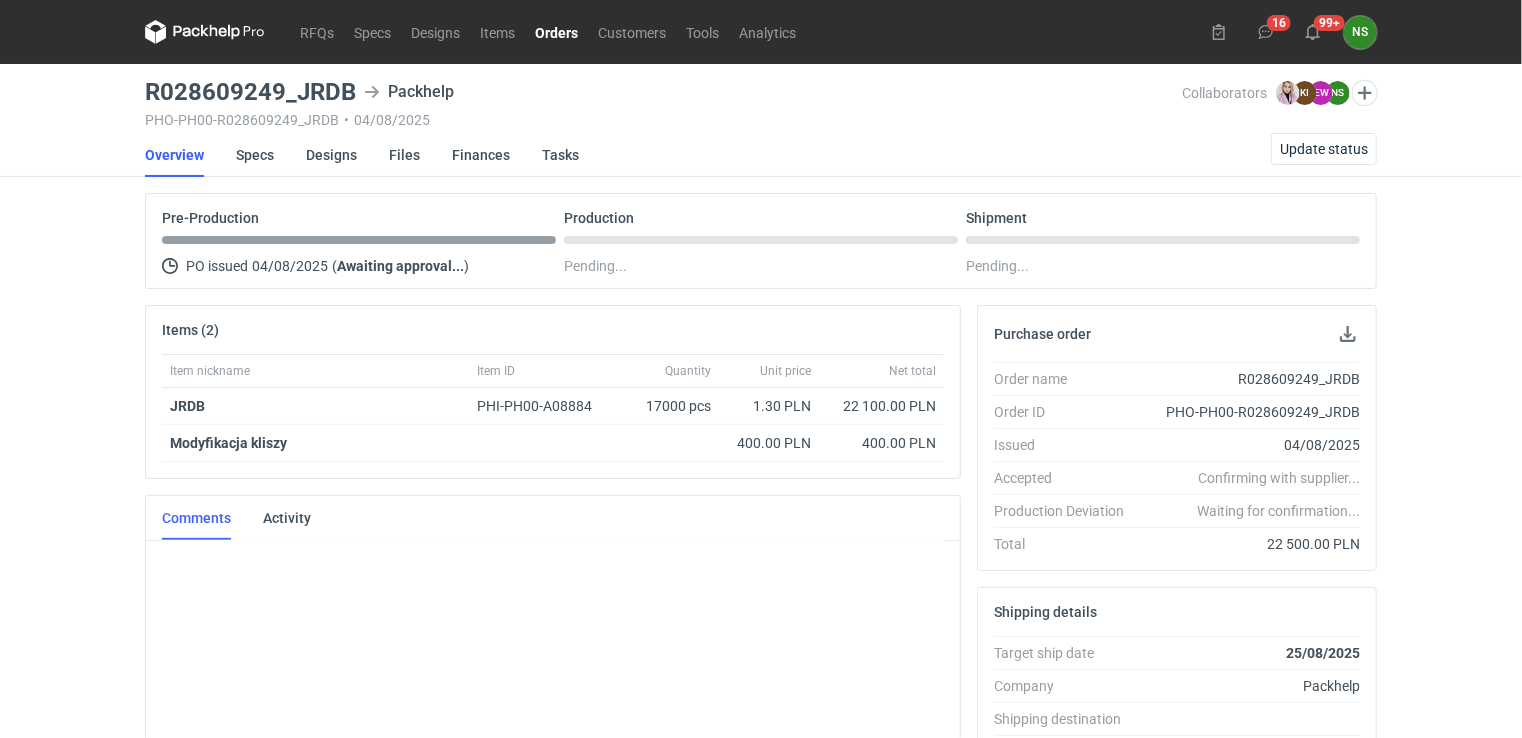 scroll, scrollTop: 202, scrollLeft: 0, axis: vertical 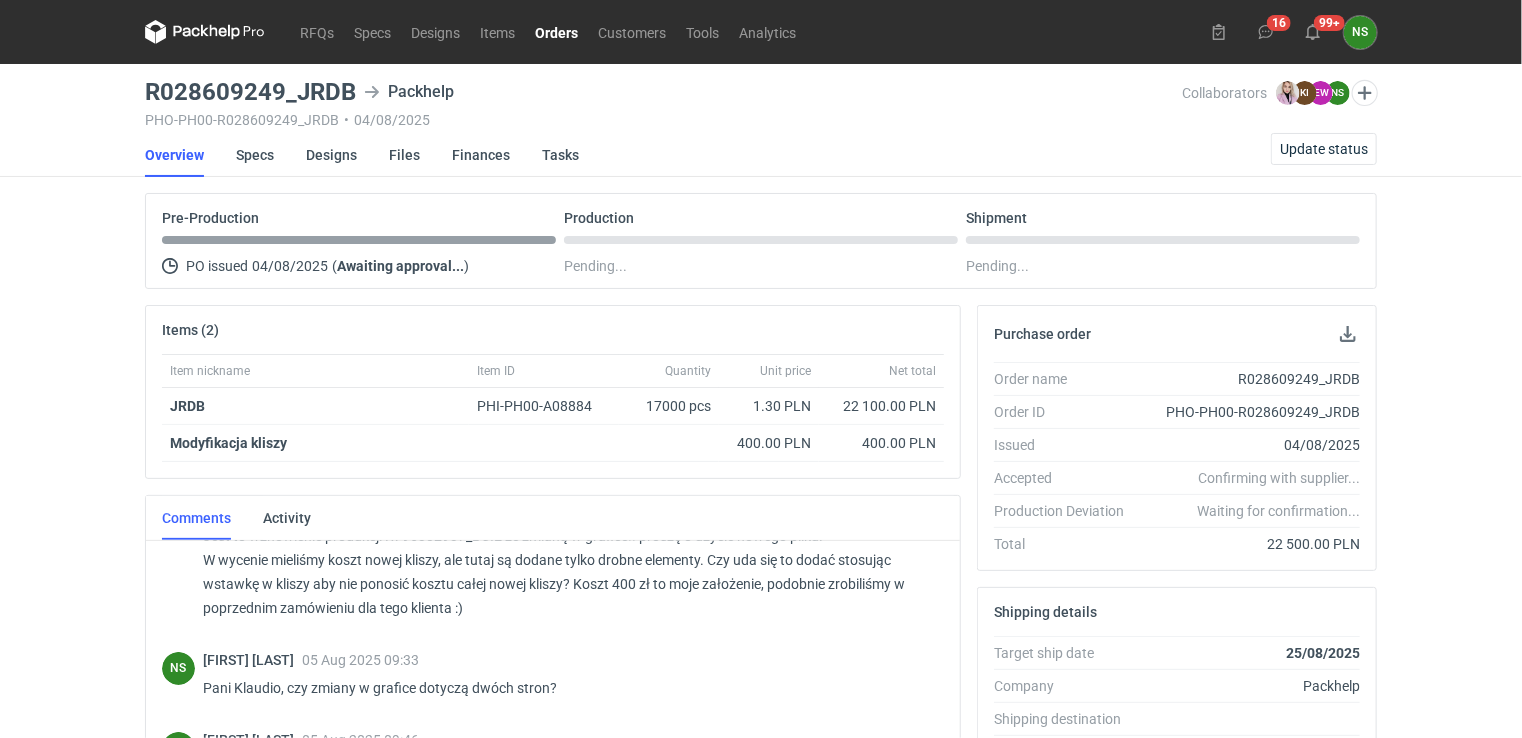click on "Orders" at bounding box center [556, 32] 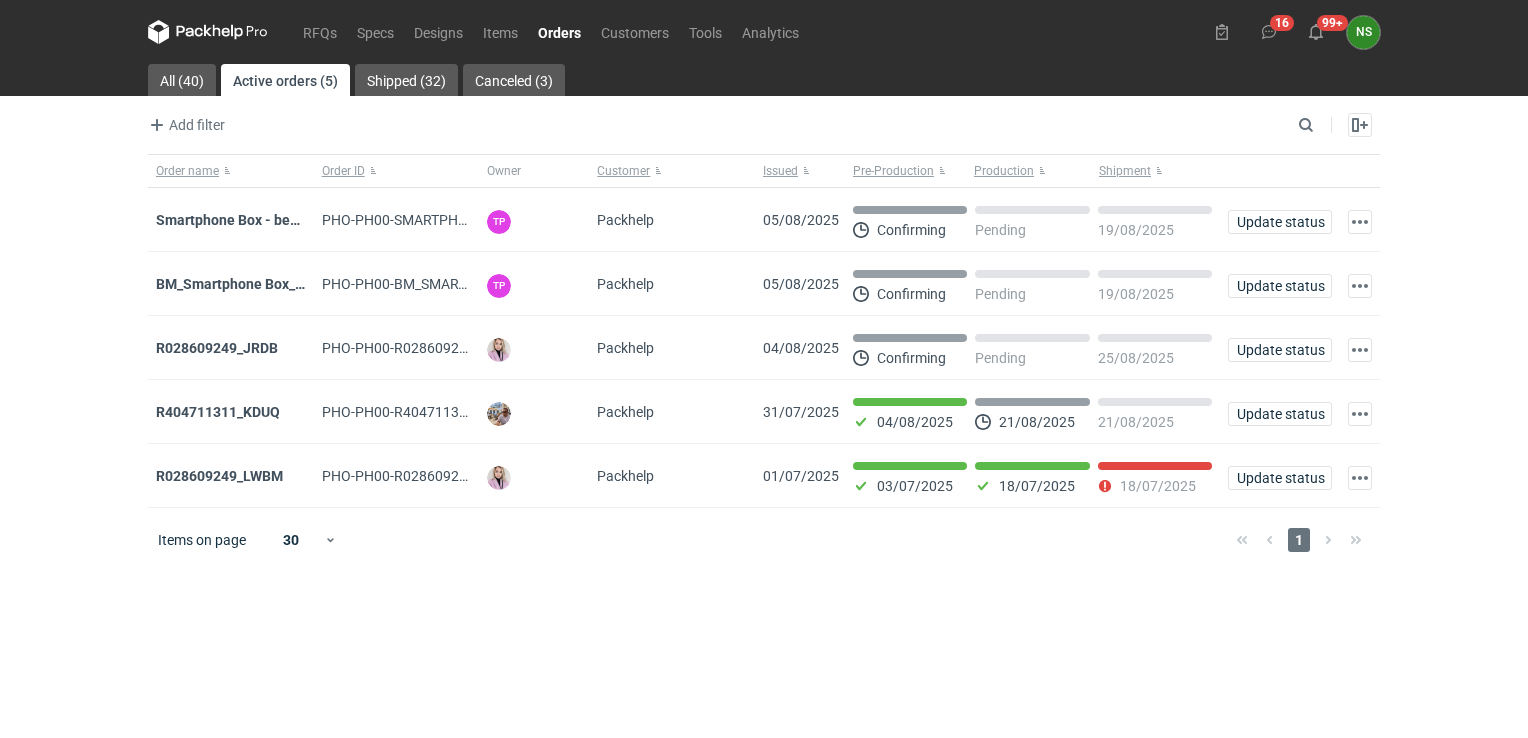 drag, startPoint x: 546, startPoint y: 29, endPoint x: 535, endPoint y: 41, distance: 16.27882 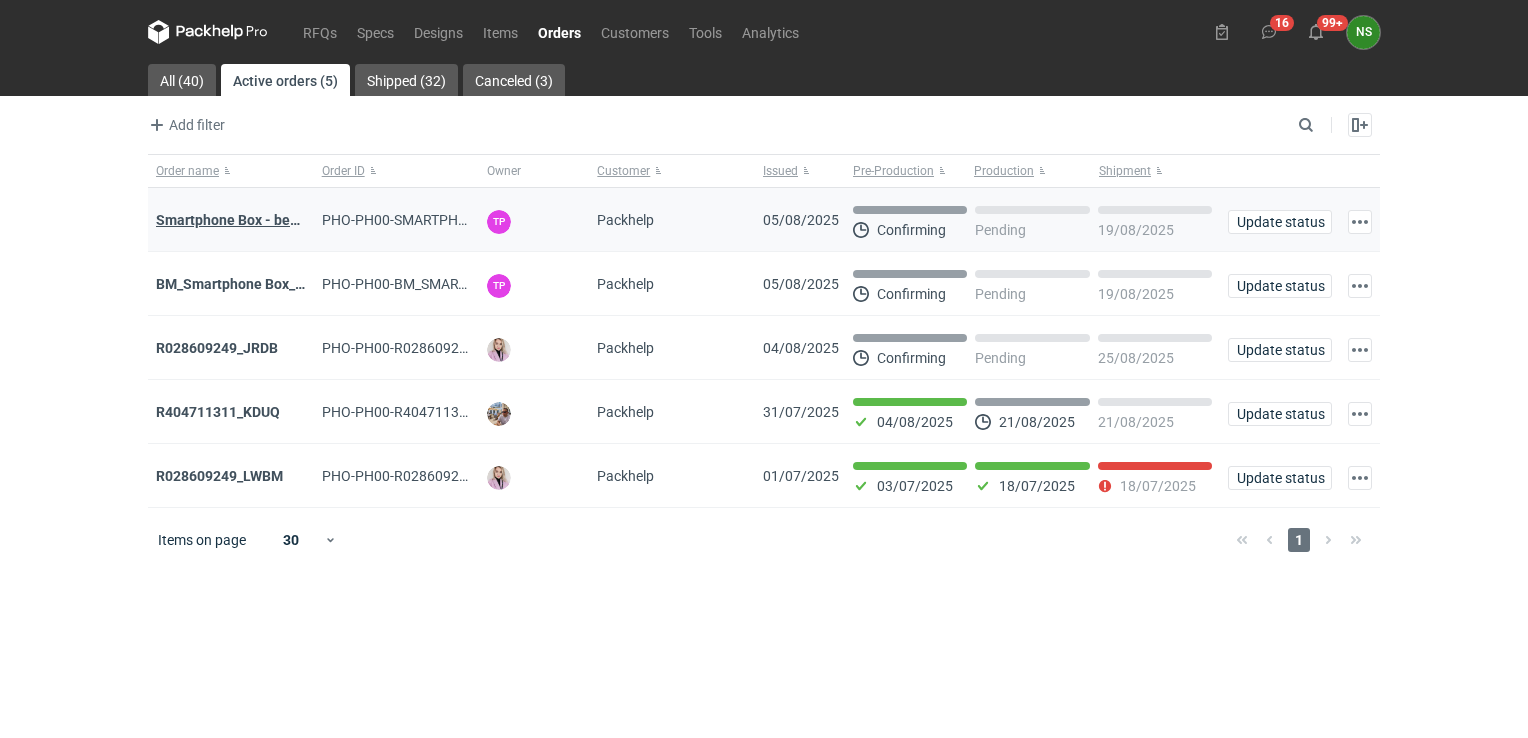 click on "Smartphone Box - bez zadruku - stock 5" at bounding box center (282, 220) 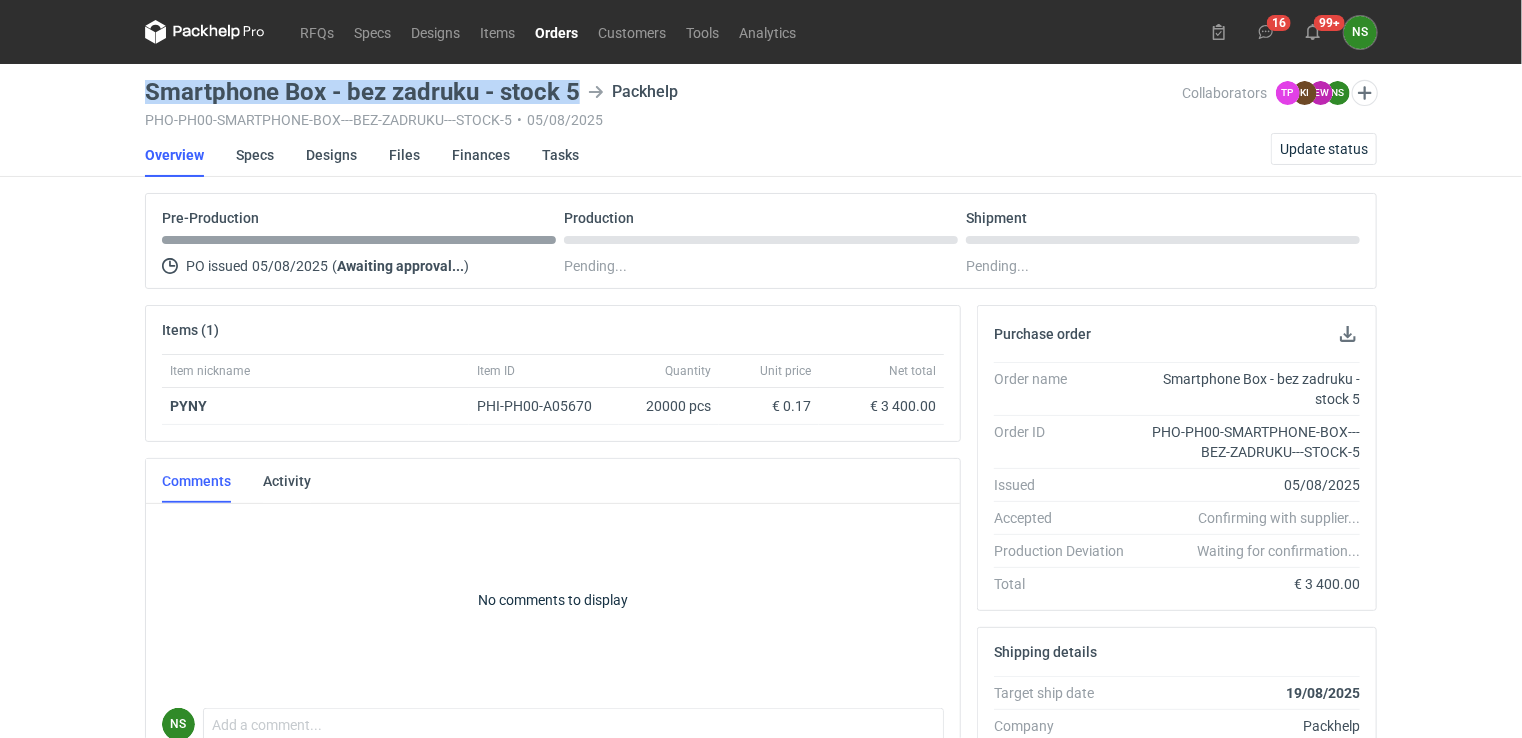 drag, startPoint x: 576, startPoint y: 86, endPoint x: 148, endPoint y: 86, distance: 428 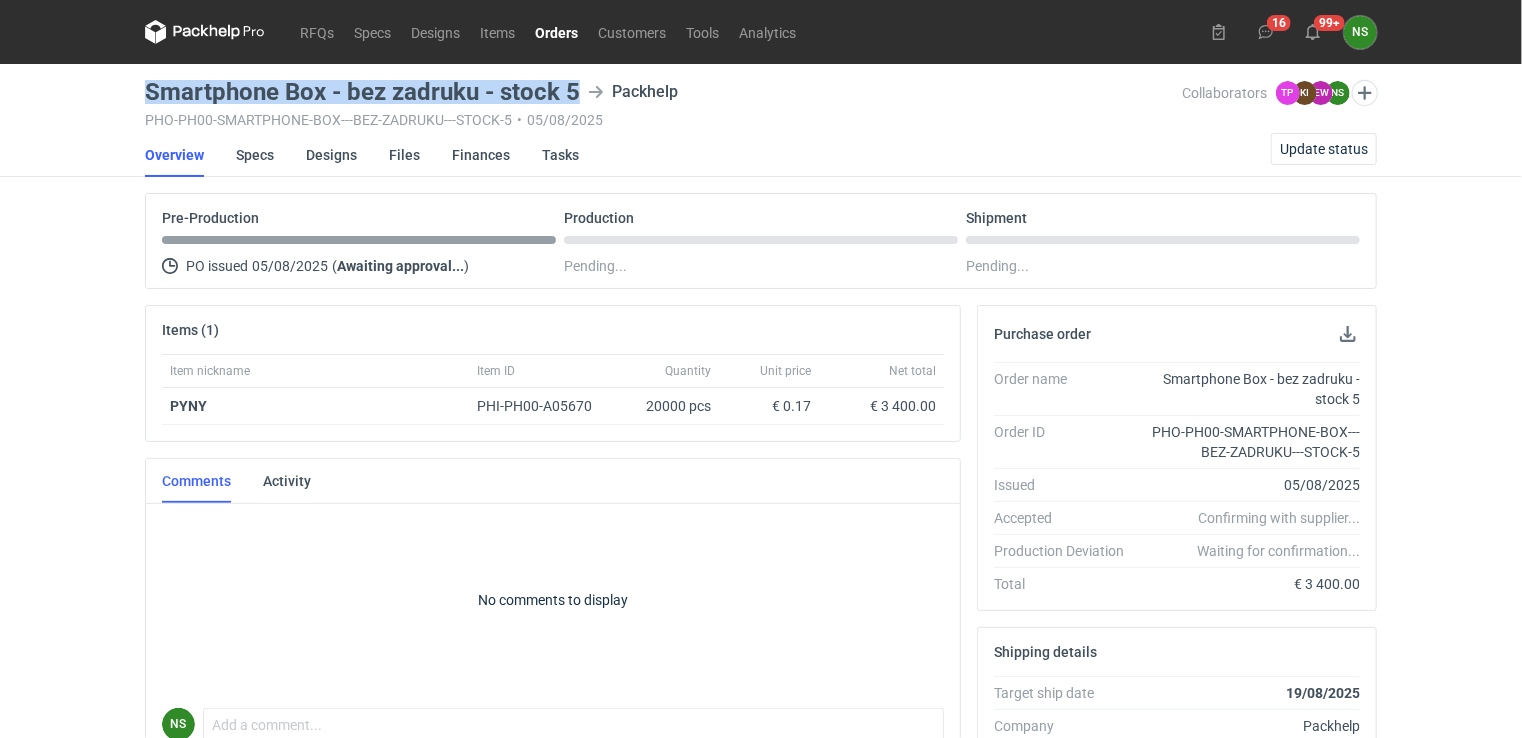 copy on "Smartphone Box - bez zadruku - stock 5" 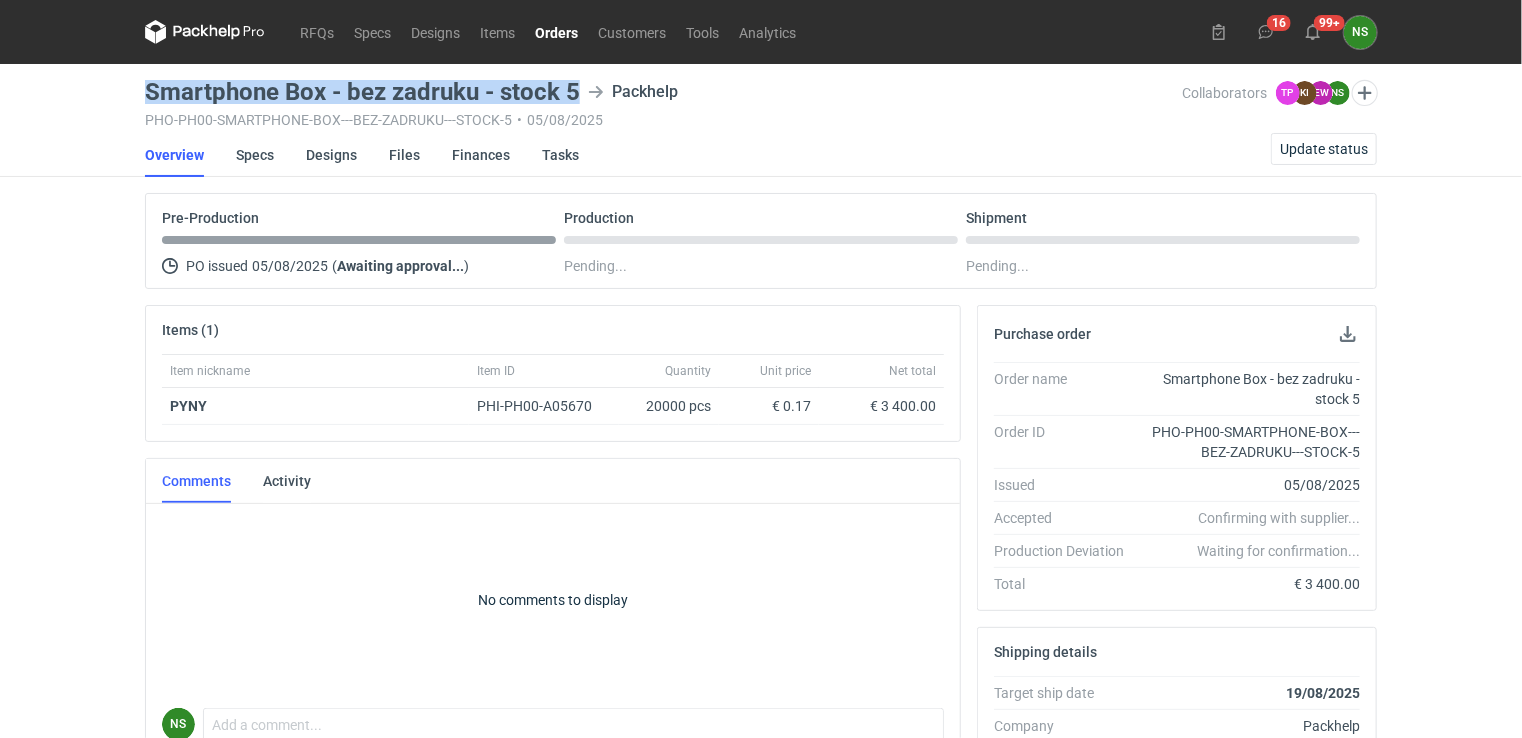drag, startPoint x: 565, startPoint y: 30, endPoint x: 576, endPoint y: 55, distance: 27.313 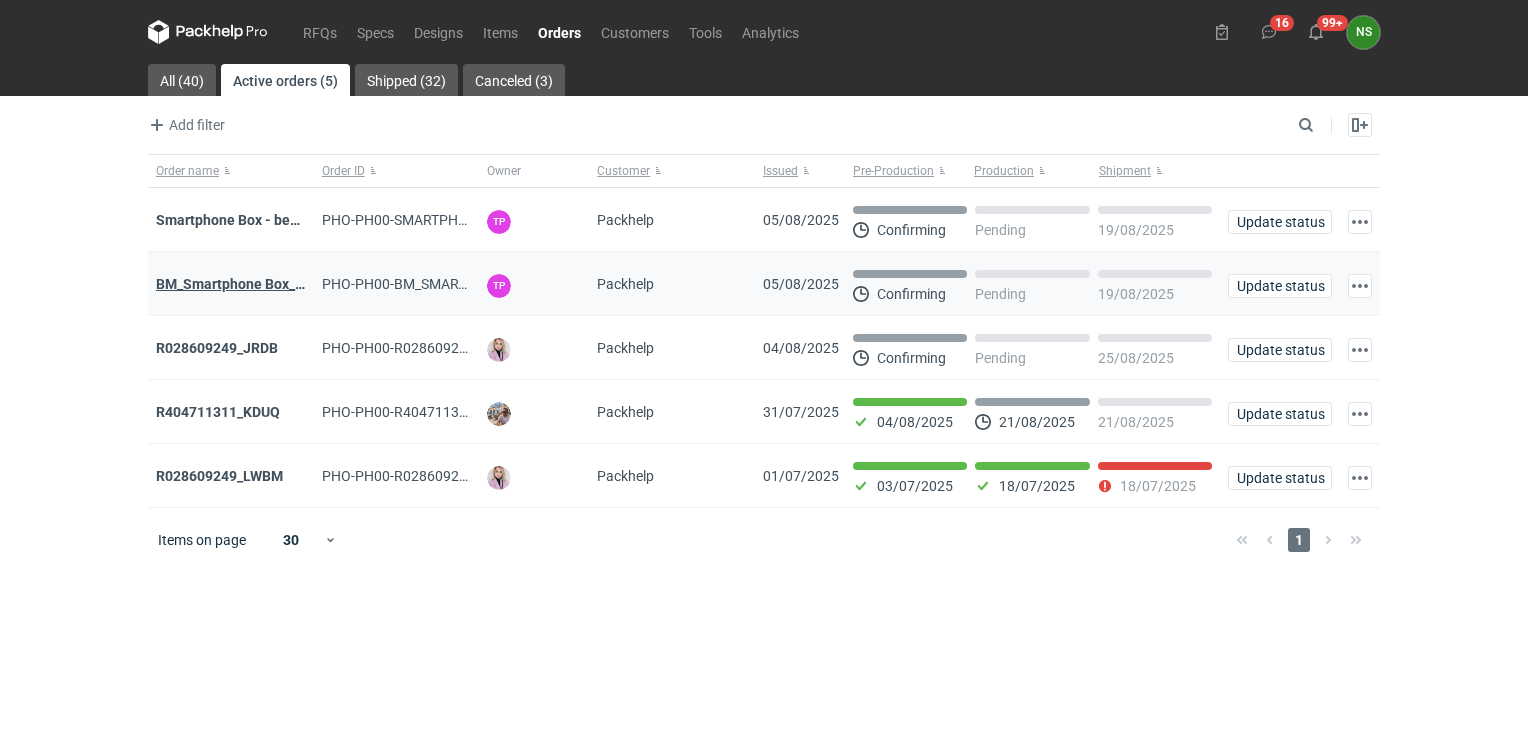 click on "BM_Smartphone Box_stock_05" at bounding box center (253, 284) 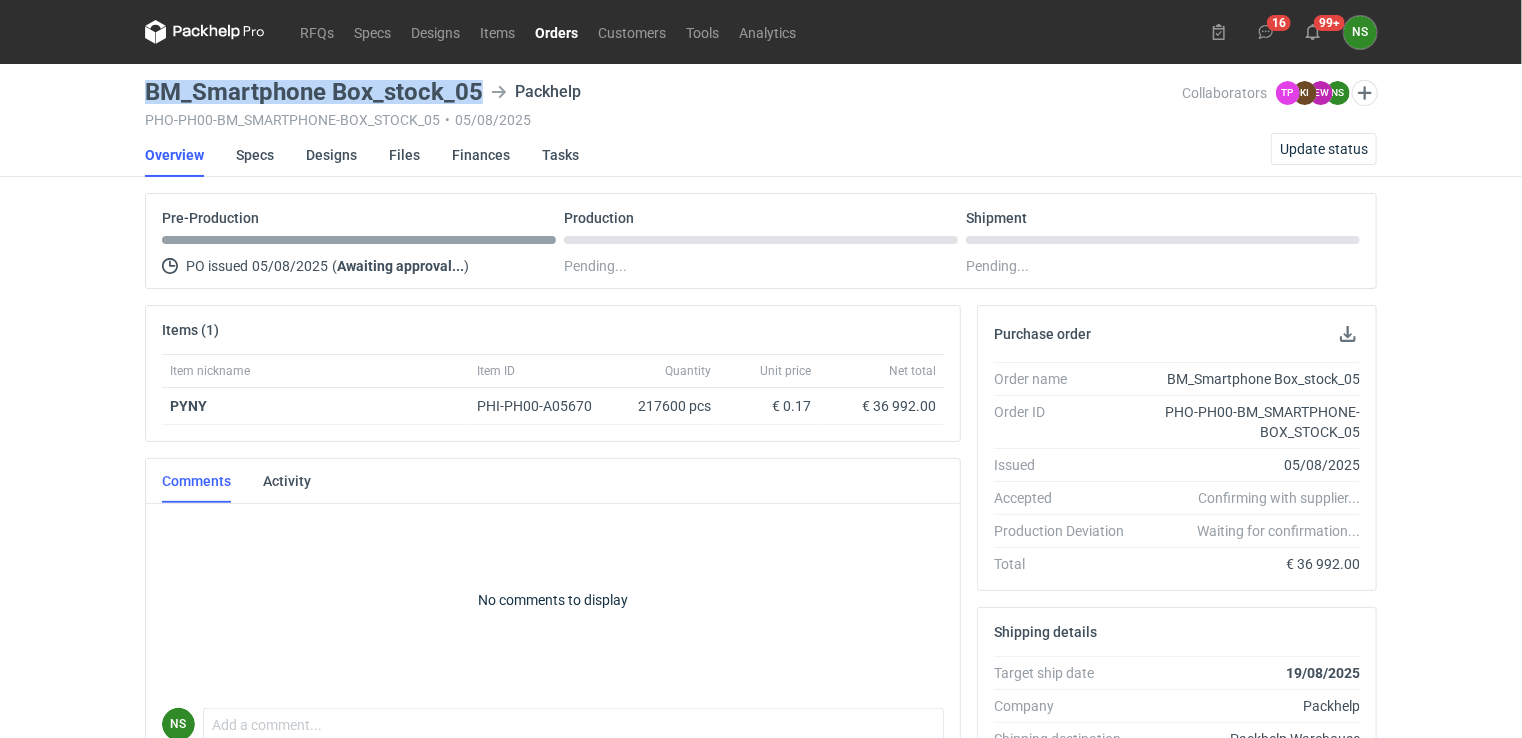 drag, startPoint x: 478, startPoint y: 87, endPoint x: 140, endPoint y: 83, distance: 338.02368 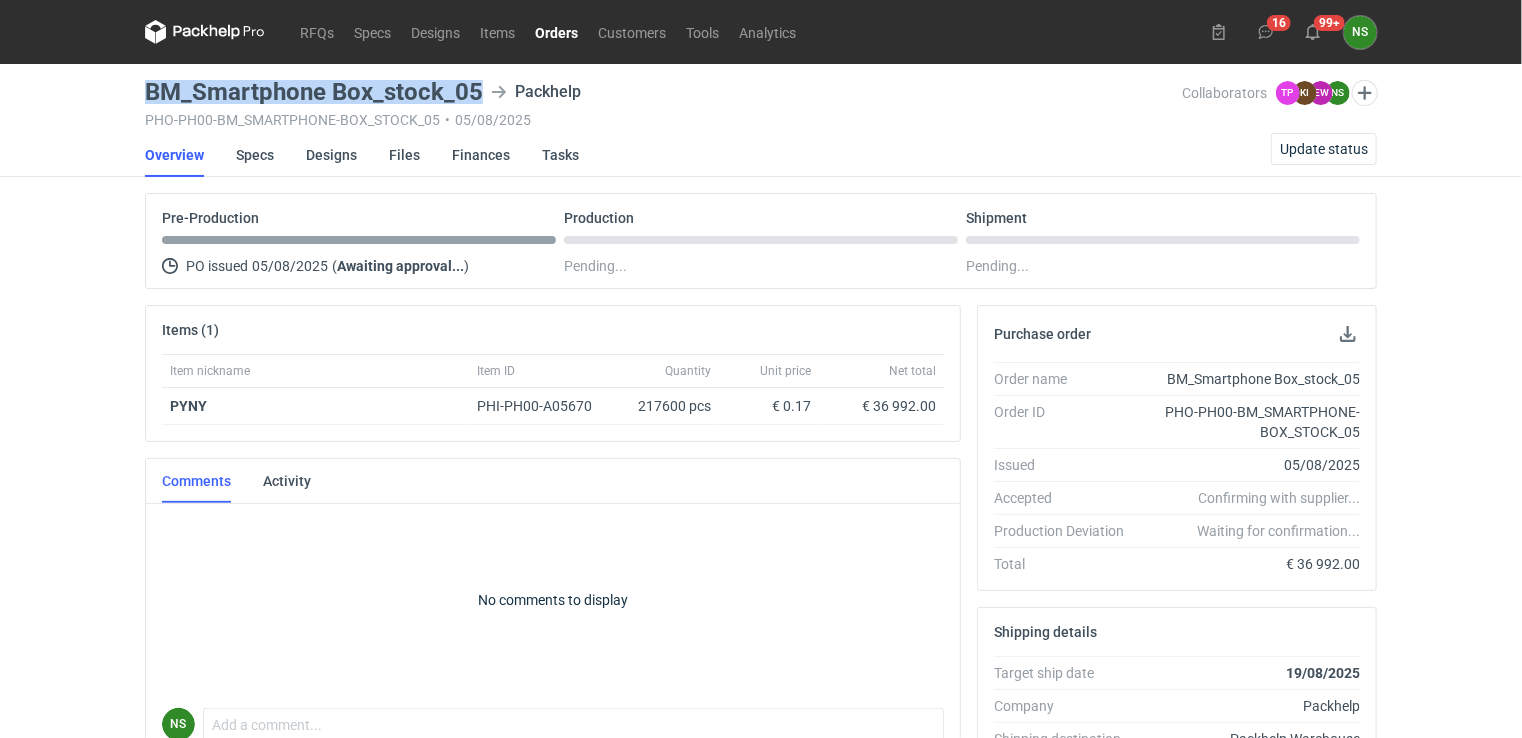 click on "BM_Smartphone Box_stock_05 Packhelp PHO-PH00-BM_SMARTPHONE-BOX_STOCK_05 • [DATE] Collaborators TP [FIRST] [LAST] KI [FIRST] [LAST] EW [FIRST] [LAST] NS [FIRST] [LAST] Overview Specs Designs Files Finances Tasks Update status Pre-Production PO issued [DATE] ( Awaiting approval... ) Production Pending... Shipment Pending... Items (1) Item nickname Item ID Quantity Unit price Net total PYNY PHI-PH00-A05670 217600   pcs € 0.17 € 36 992.00 Comments Activity No comments to display NS Comment message Send Purchase order Order name BM_Smartphone Box_stock_05 Order ID PHO-PH00-BM_SMARTPHONE-BOX_STOCK_05 Issued [DATE] Accepted Confirming with supplier... Production Deviation Waiting for confirmation... Total € 36 992.00 Shipping details Target ship date [DATE] Company Packhelp Shipping destination Packhelp Warehouse Contact - Factory Factory name - Factory address - Payment method Method - Delivery State Pending... Shipping method Truck Incoterms EXW   0 unsaved changes Cancel edit" at bounding box center (761, 684) 